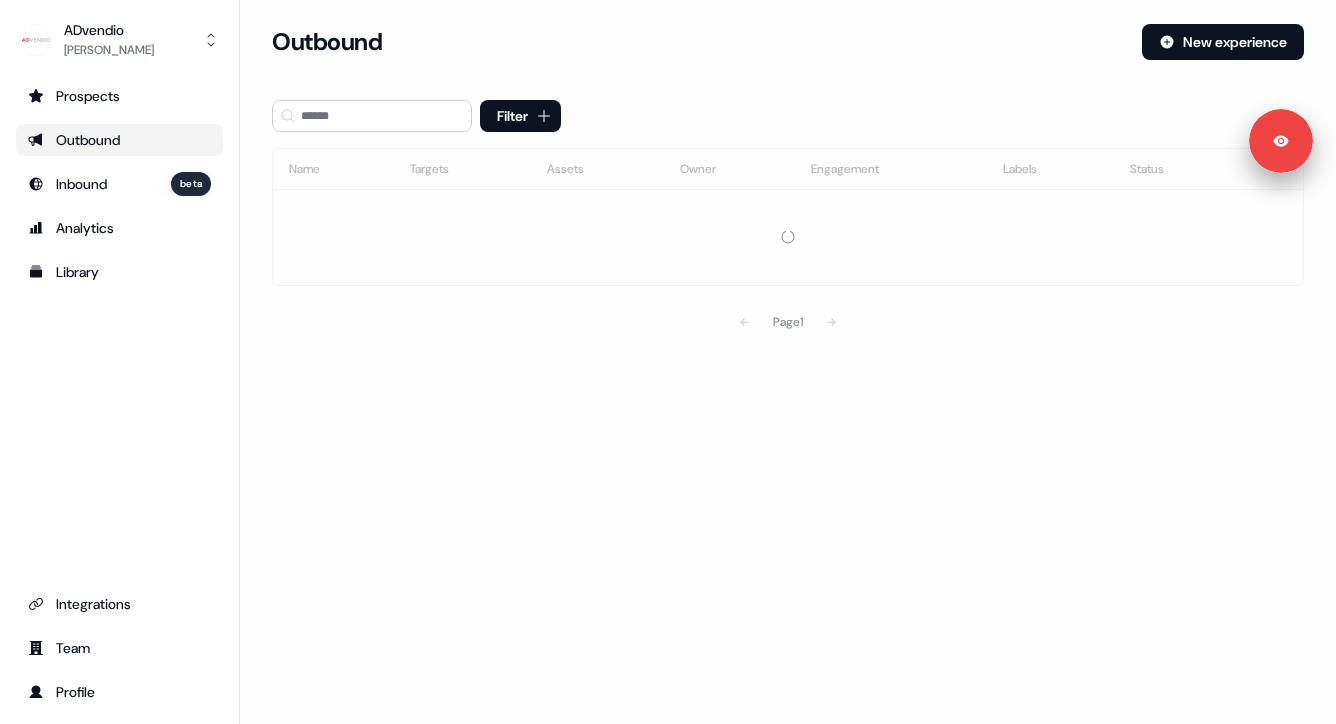 scroll, scrollTop: 0, scrollLeft: 0, axis: both 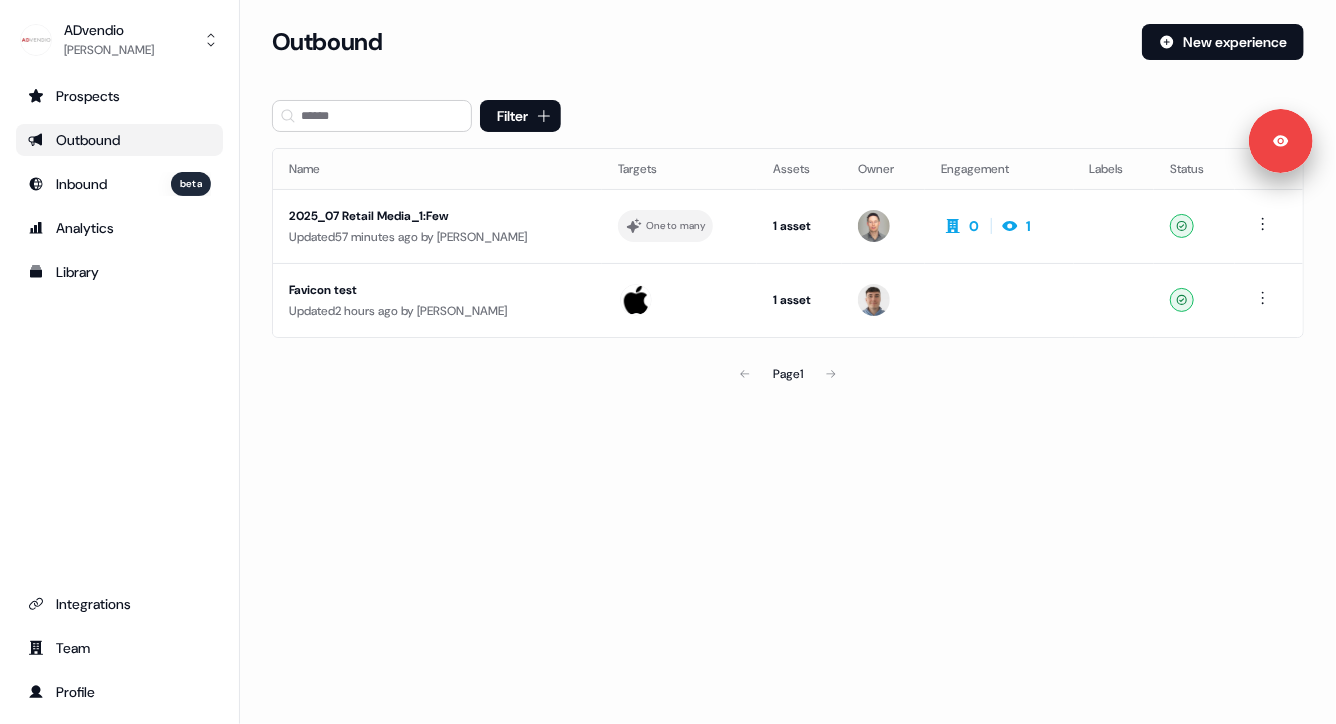 click on "Page  1" at bounding box center [788, 374] 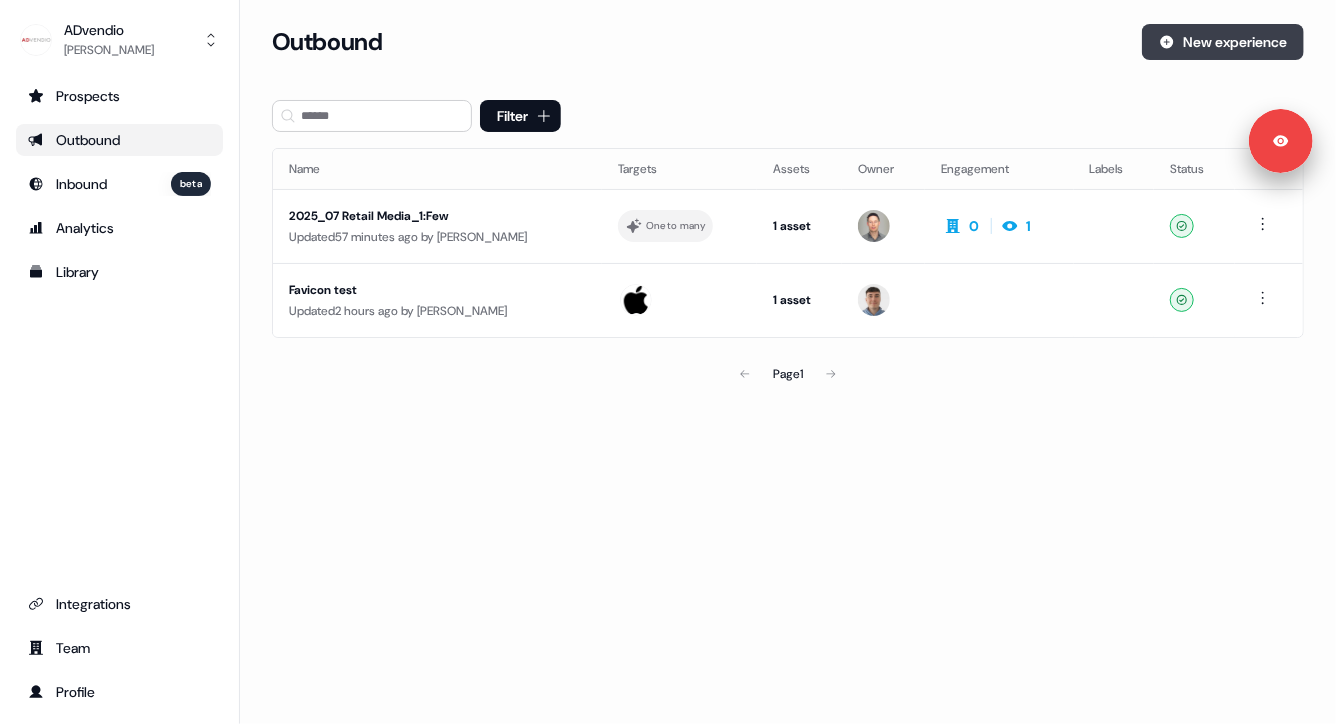 click on "New experience" at bounding box center (1223, 42) 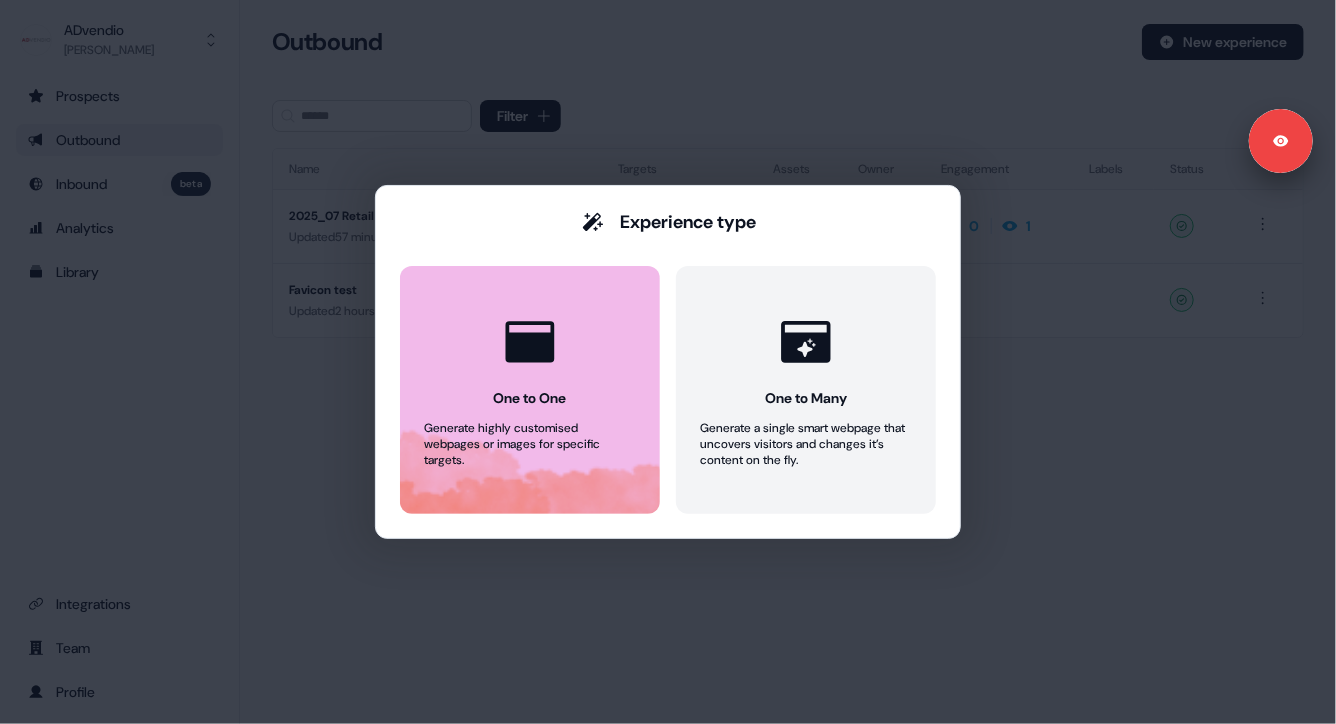 click 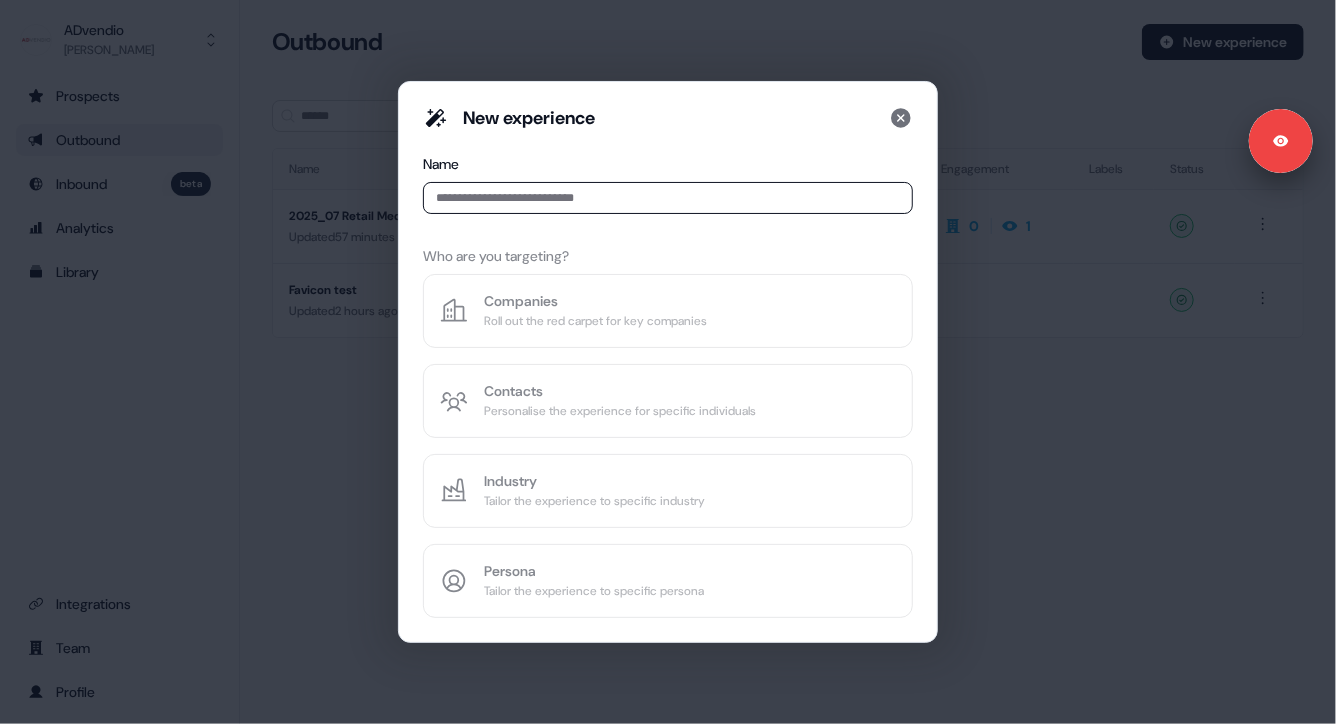 click at bounding box center (668, 198) 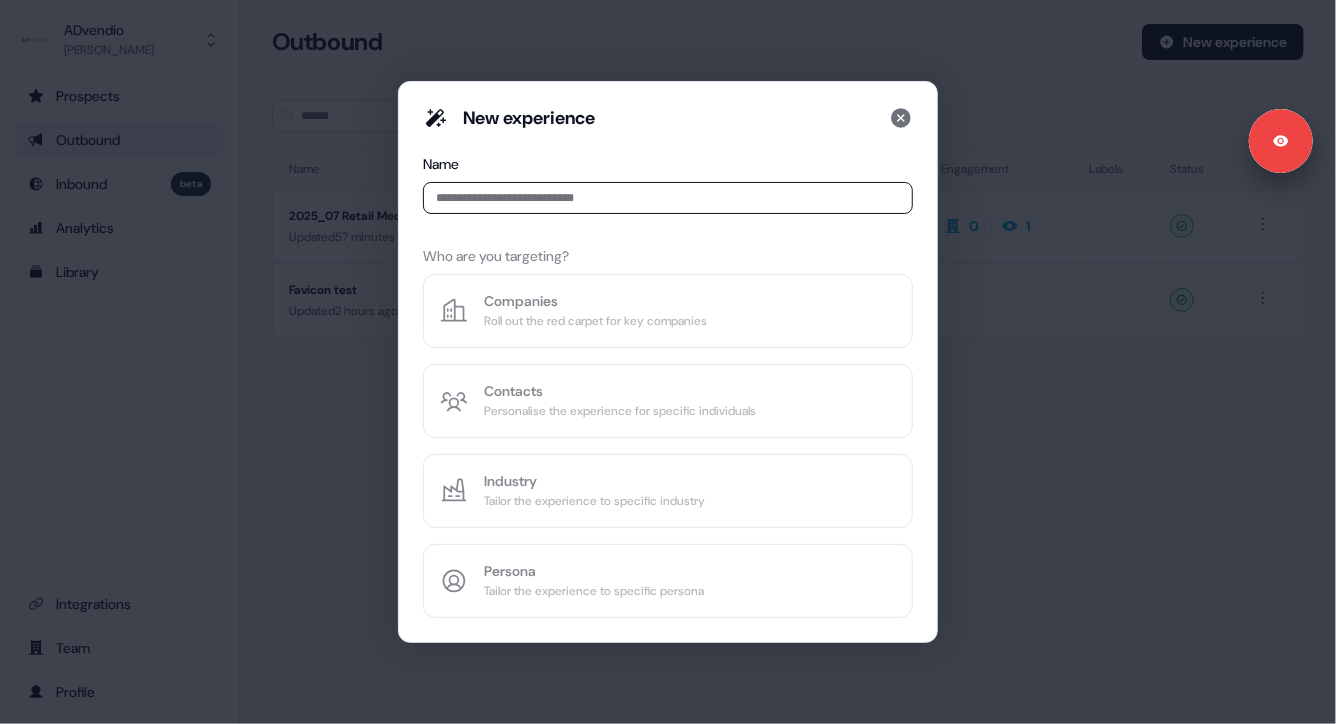 type on "*" 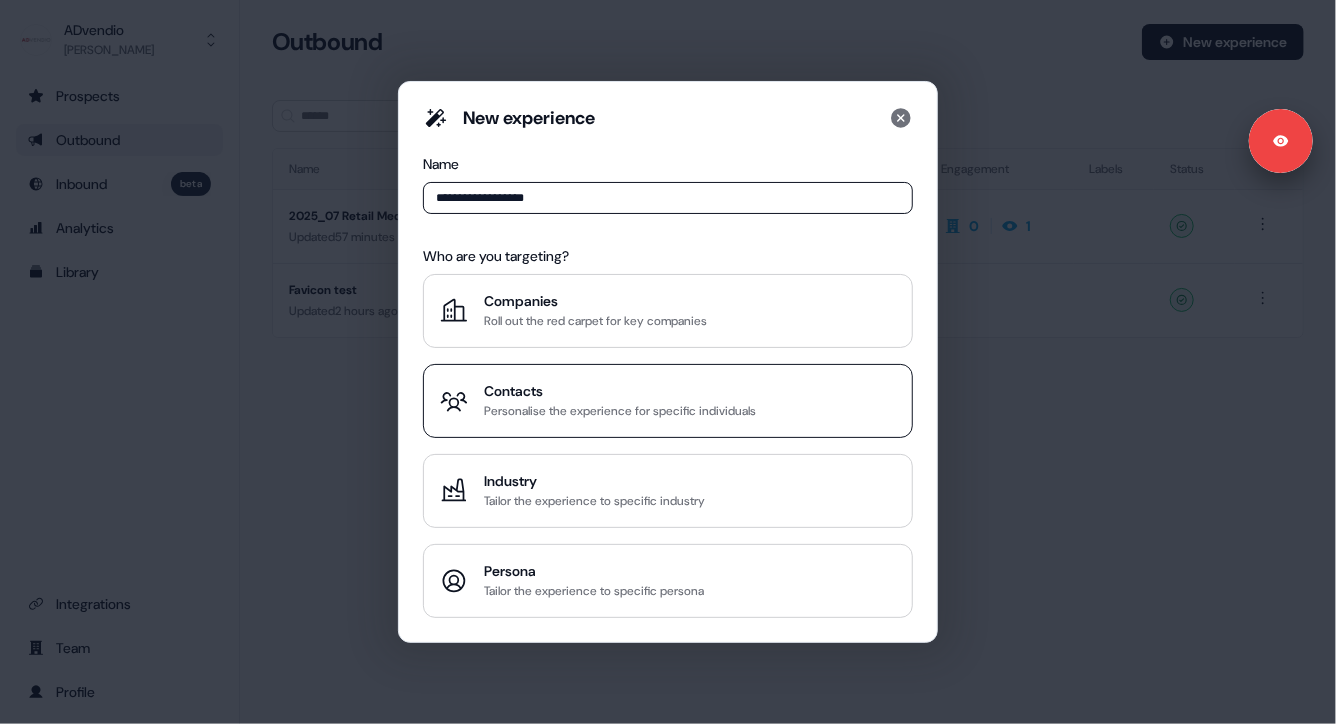 type on "**********" 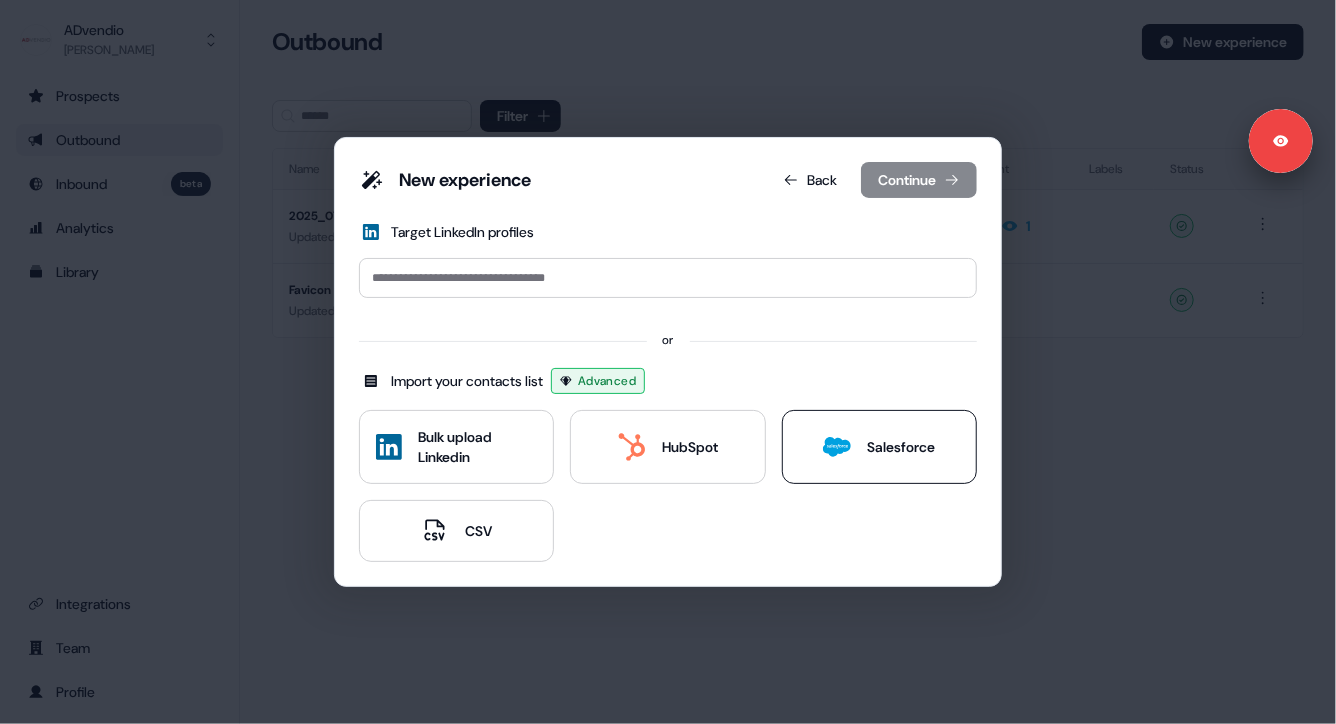 click on "Salesforce" at bounding box center [901, 447] 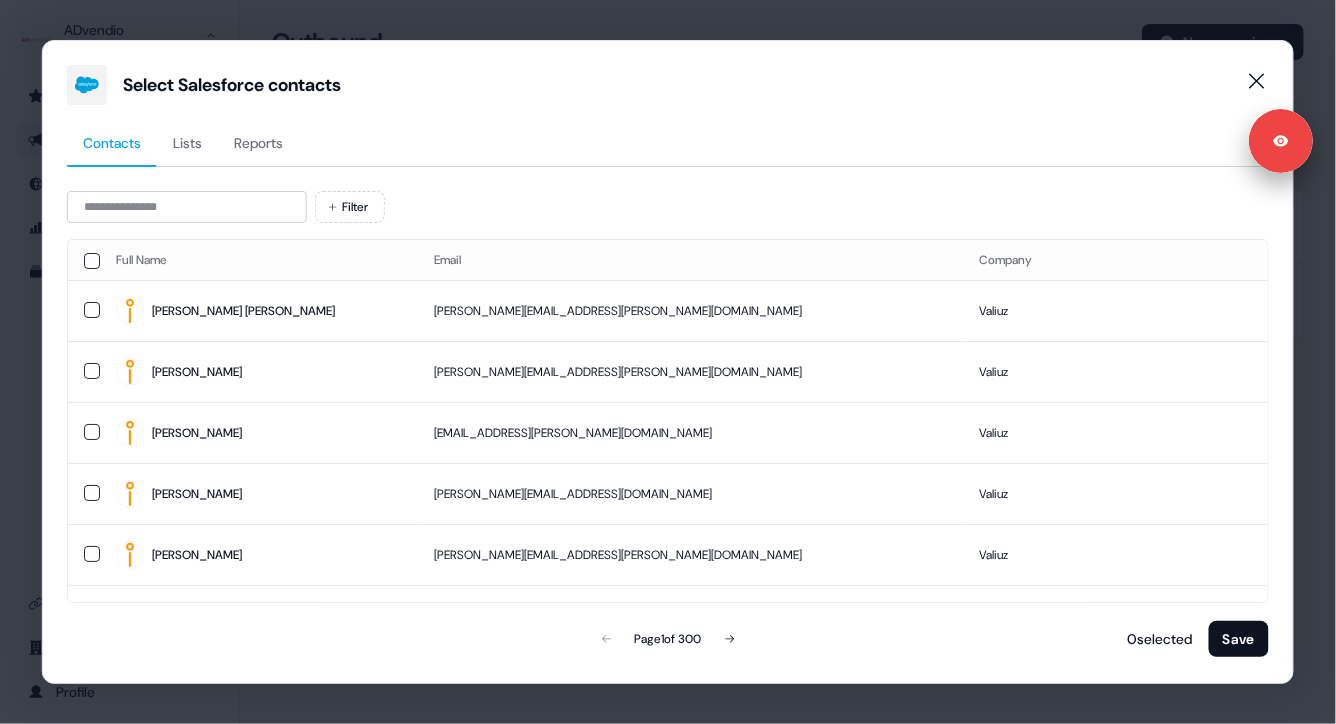 click on "Lists" at bounding box center (187, 143) 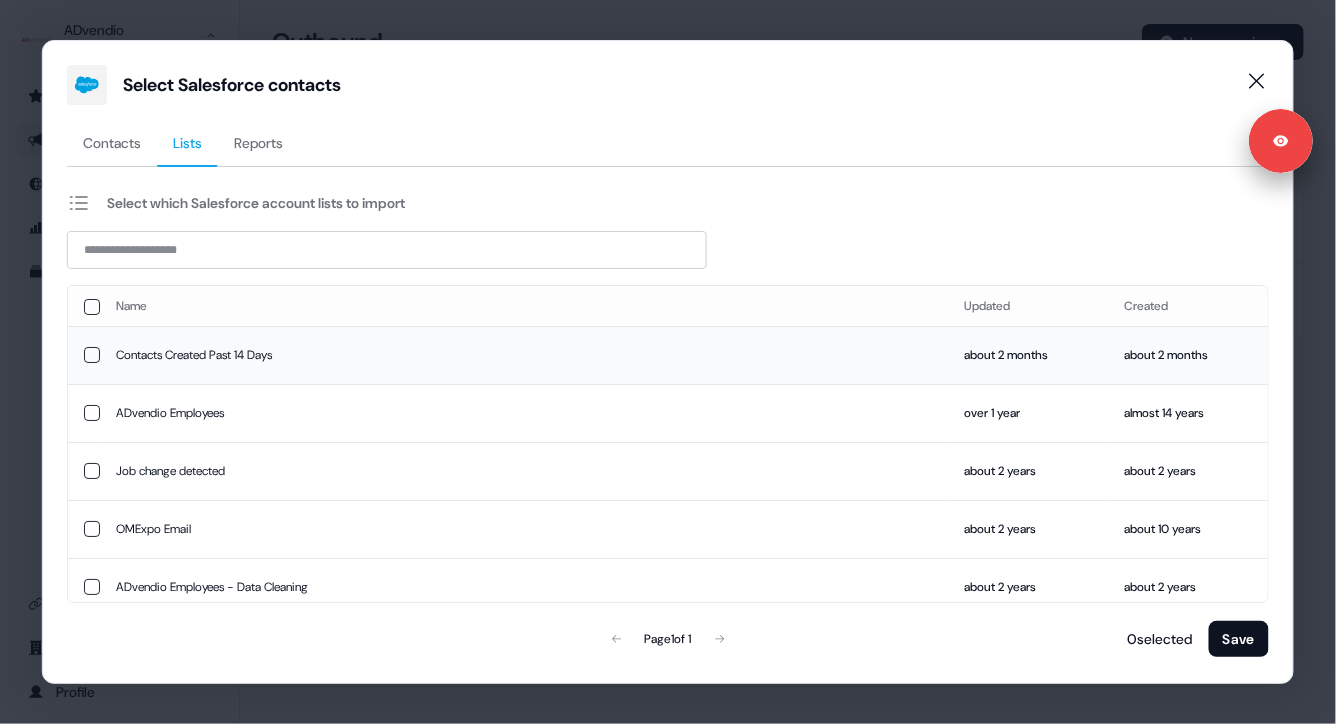 click at bounding box center [92, 355] 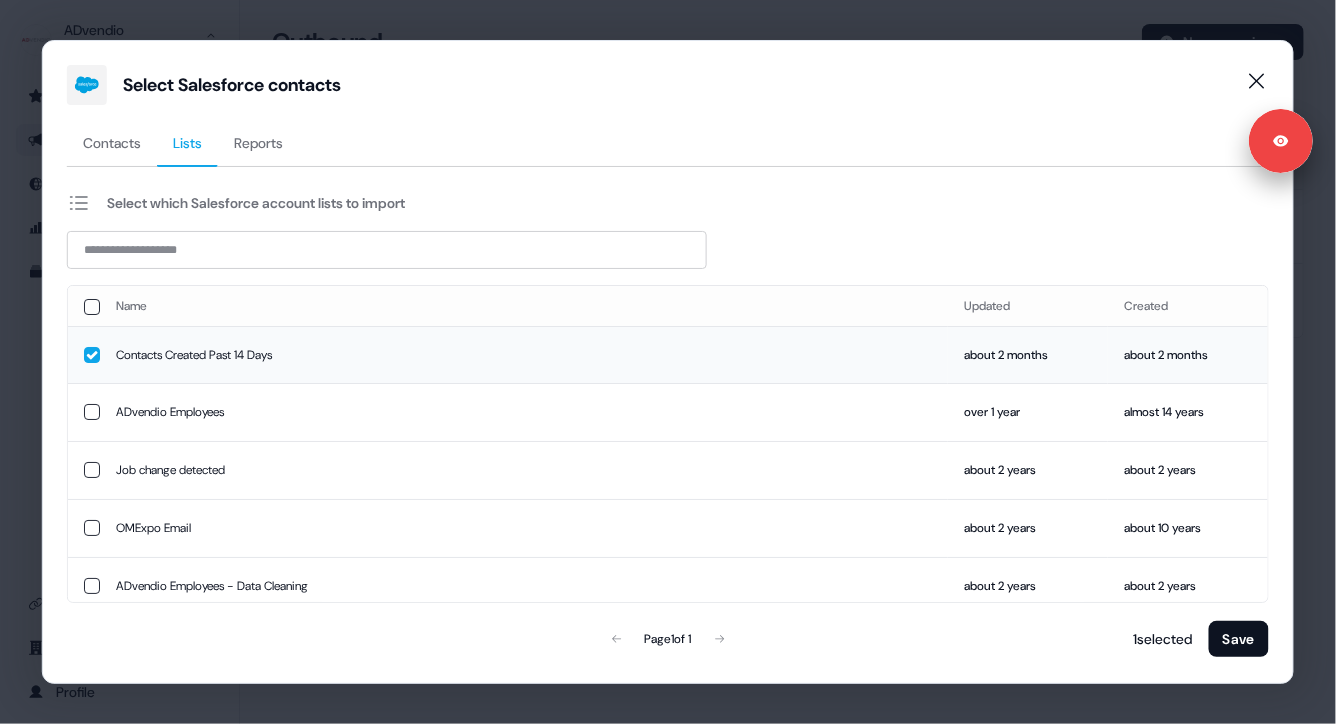 click on "Save" at bounding box center (1239, 639) 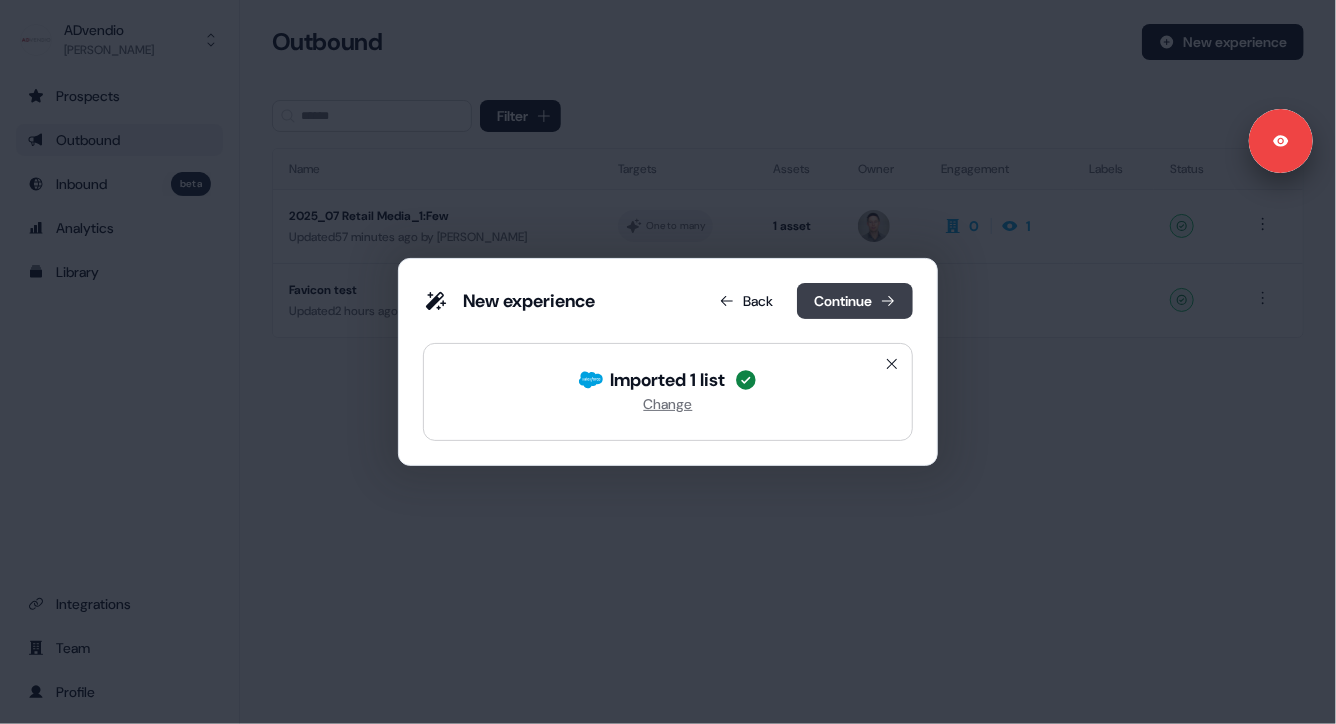 click on "Continue" at bounding box center [855, 301] 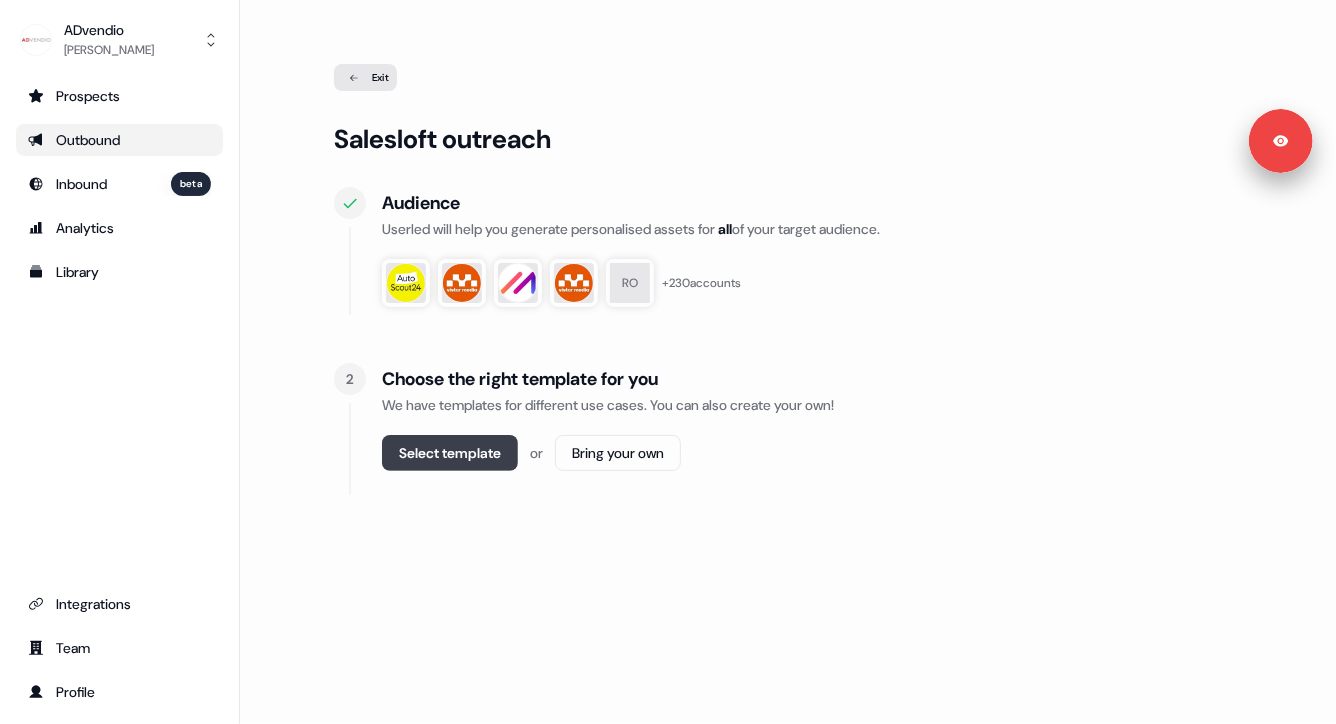 click on "Select template" at bounding box center (450, 453) 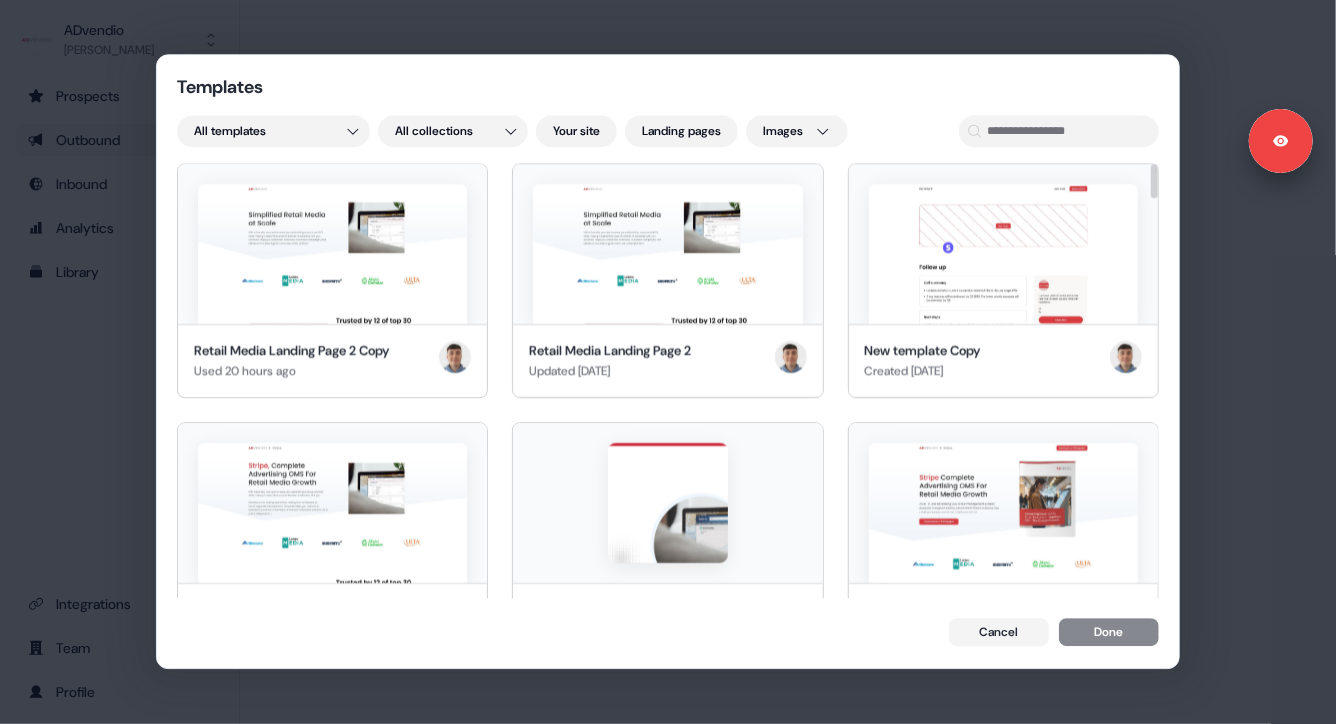 click on "Cancel Done" at bounding box center [1054, 633] 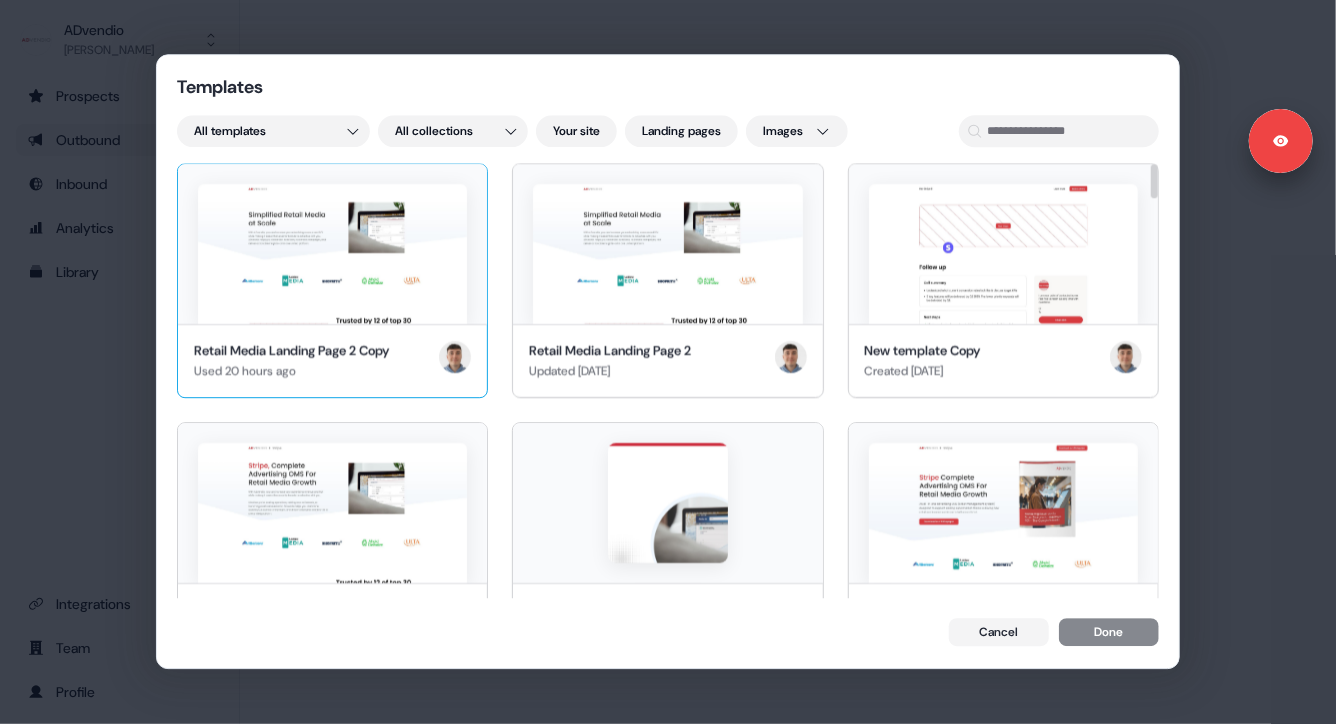 click at bounding box center (332, 254) 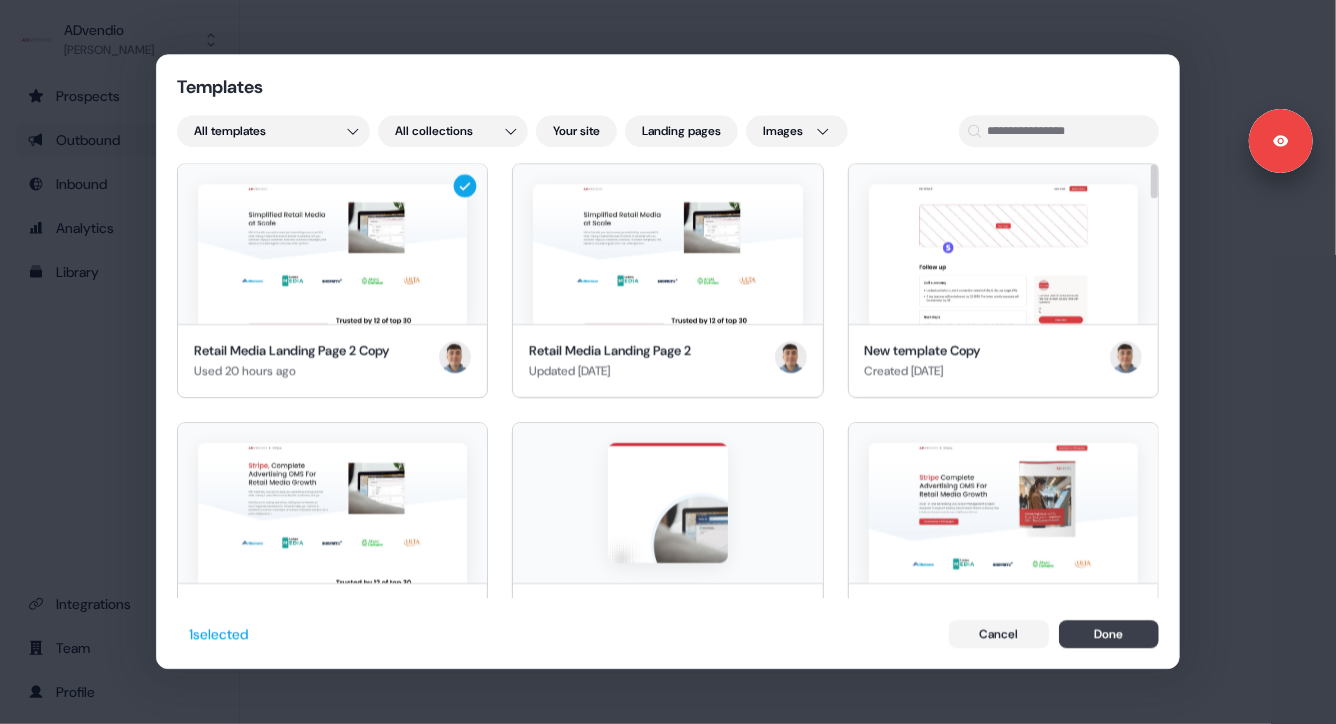 click on "Done" at bounding box center (1109, 635) 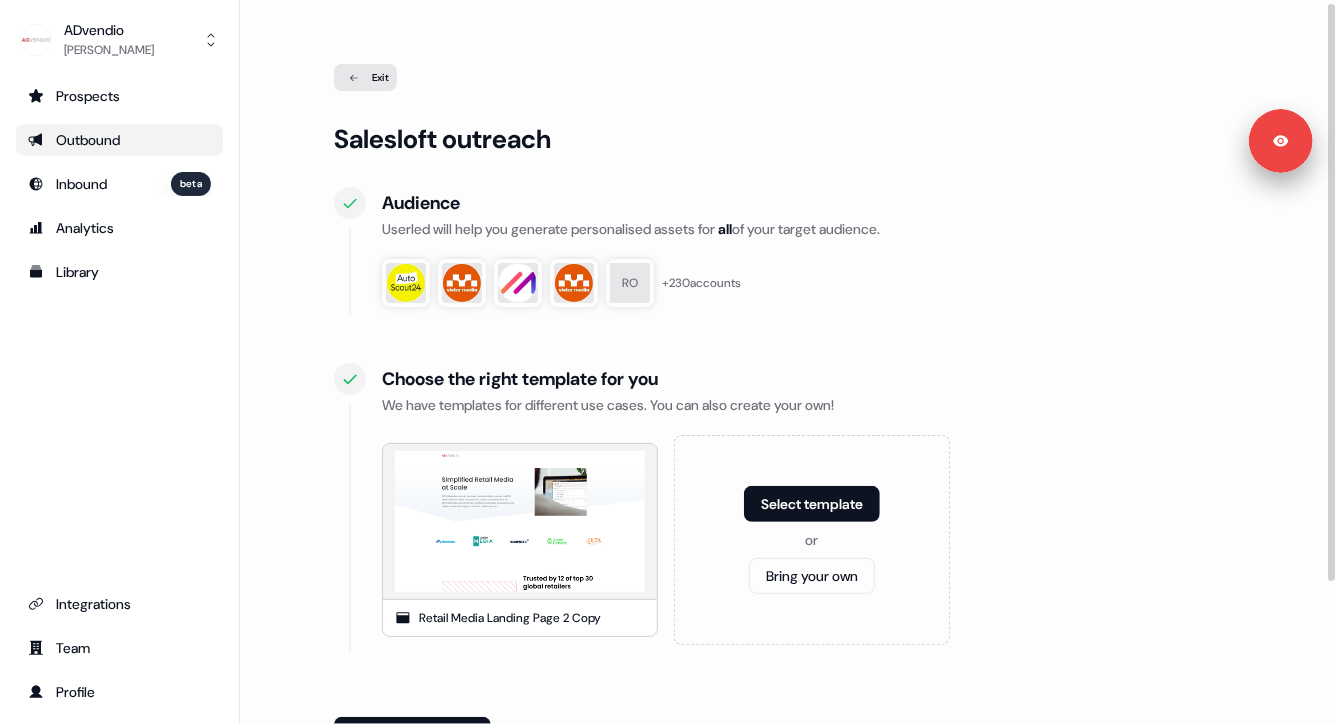 scroll, scrollTop: 184, scrollLeft: 0, axis: vertical 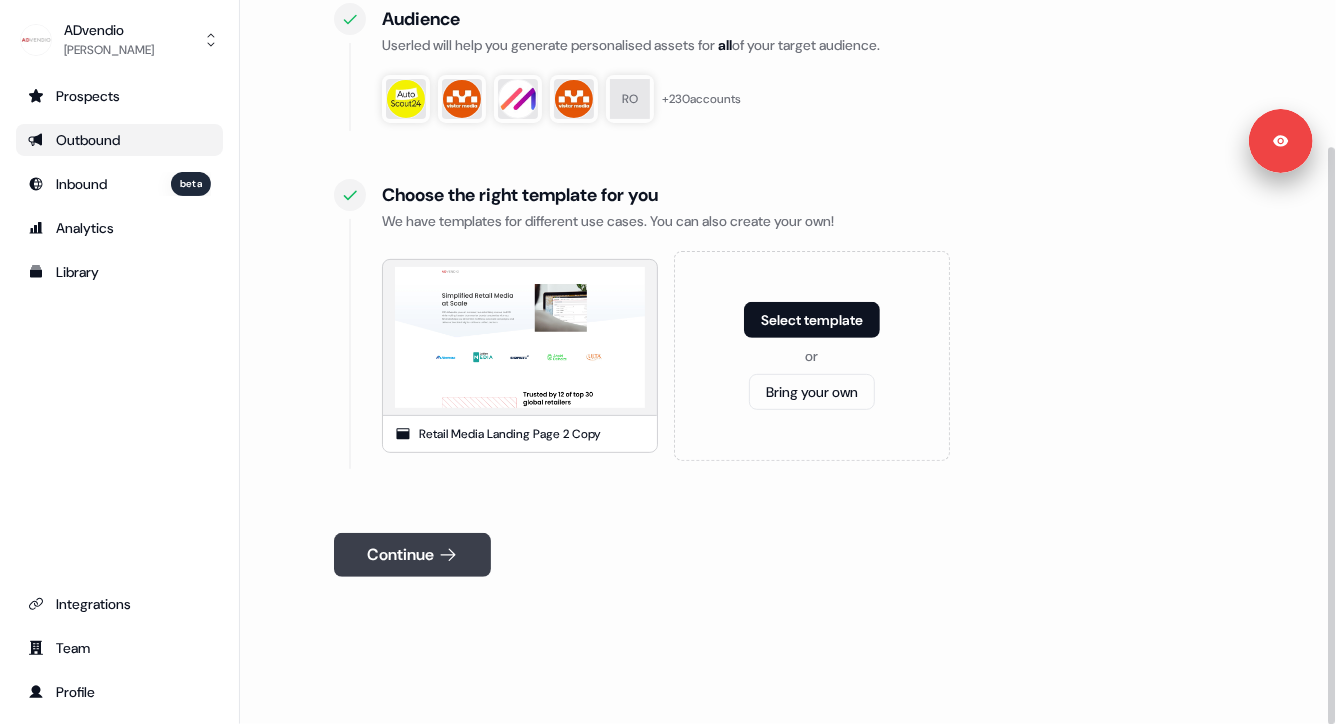 click on "Continue" at bounding box center [412, 555] 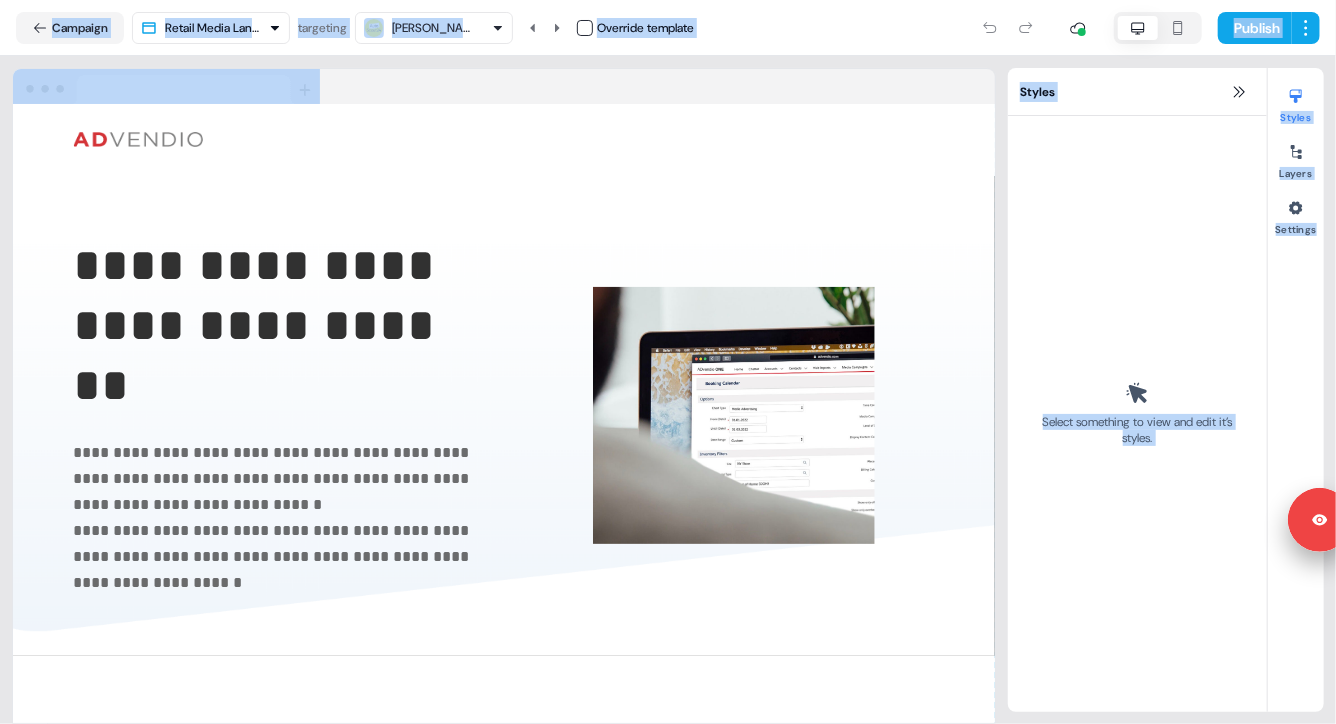 drag, startPoint x: 1274, startPoint y: 137, endPoint x: 1281, endPoint y: 484, distance: 347.0706 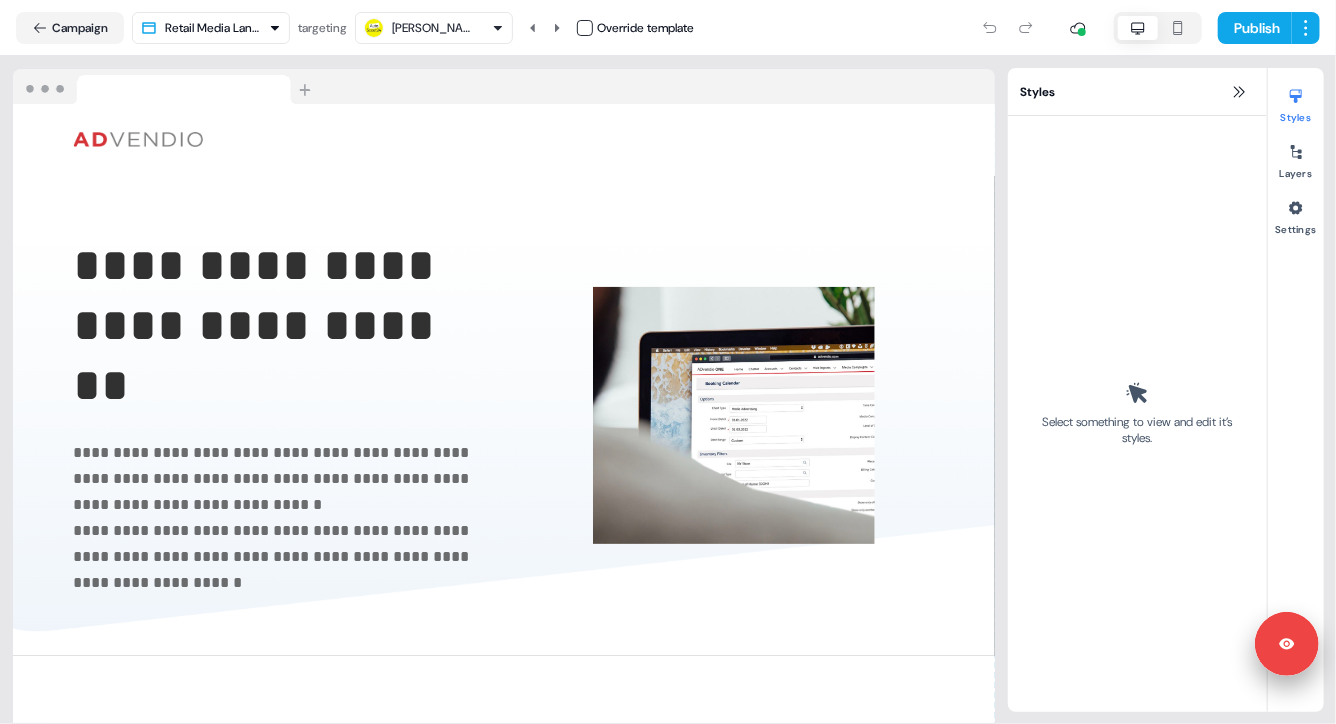 drag, startPoint x: 1295, startPoint y: 140, endPoint x: 1284, endPoint y: 597, distance: 457.13235 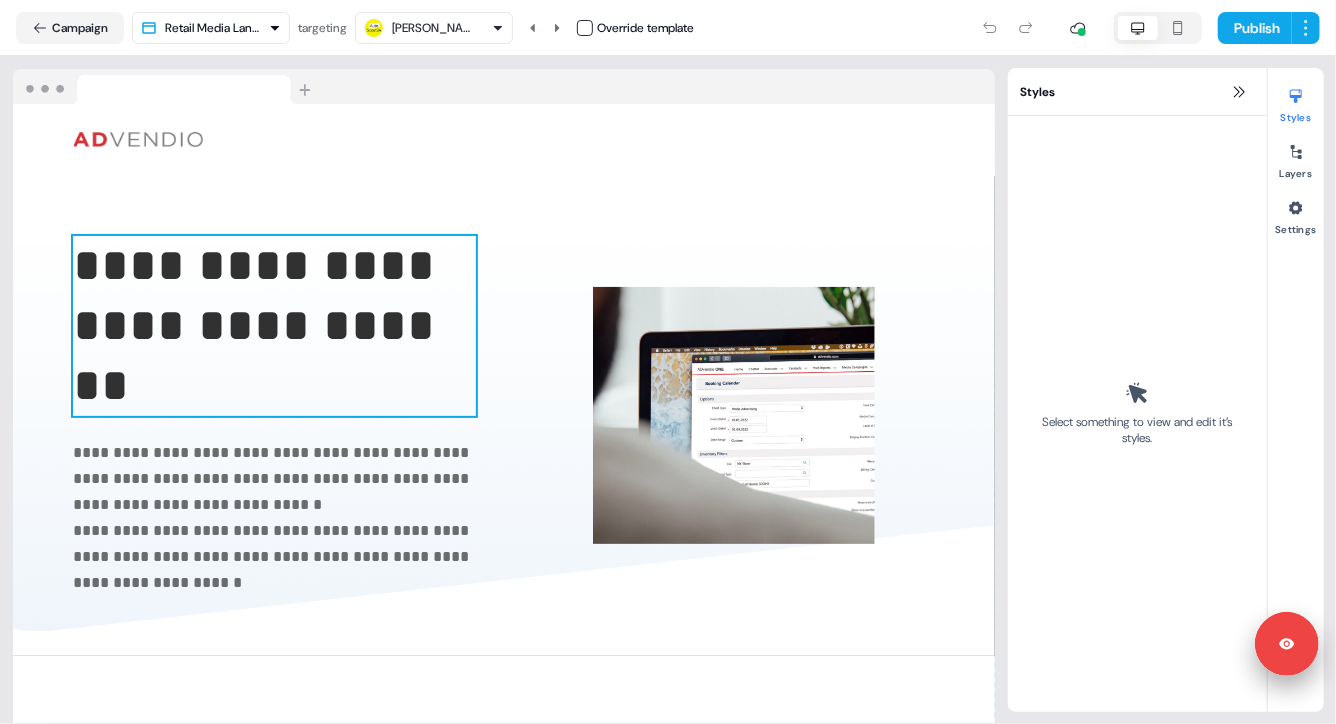click on "**********" at bounding box center (260, 325) 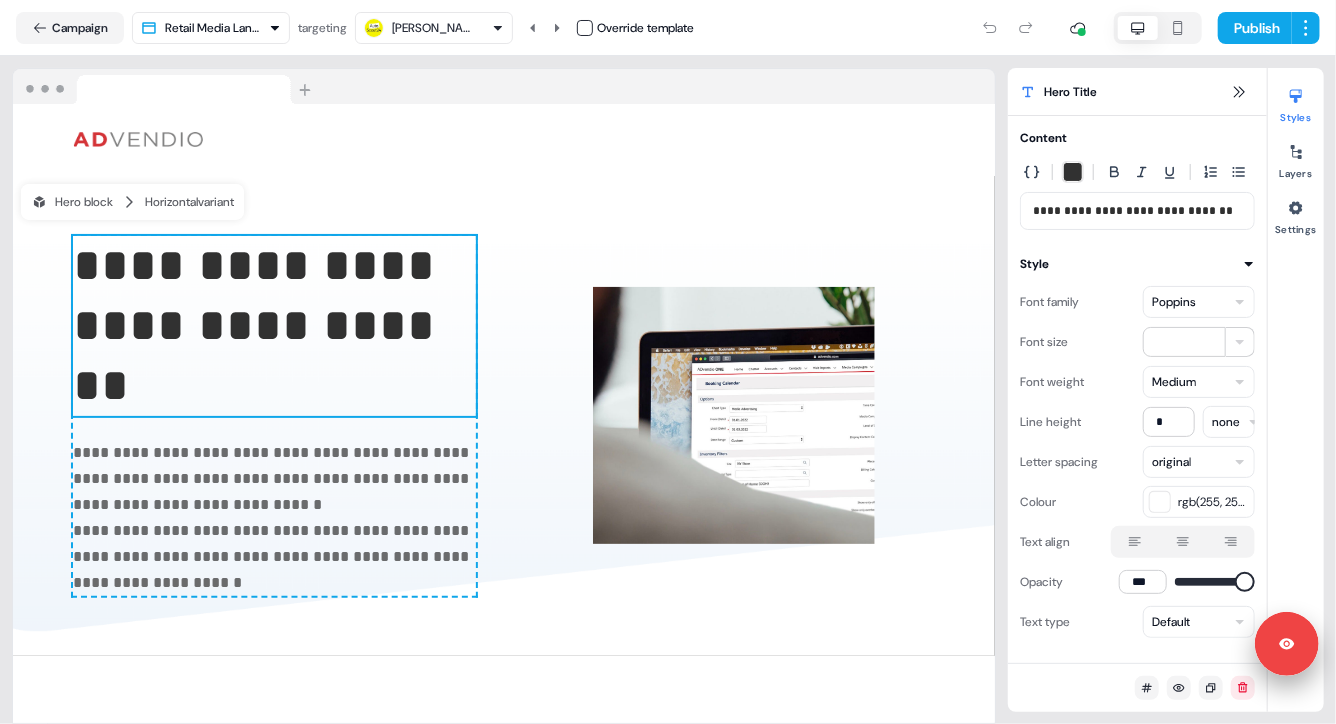 click on "**********" at bounding box center [260, 325] 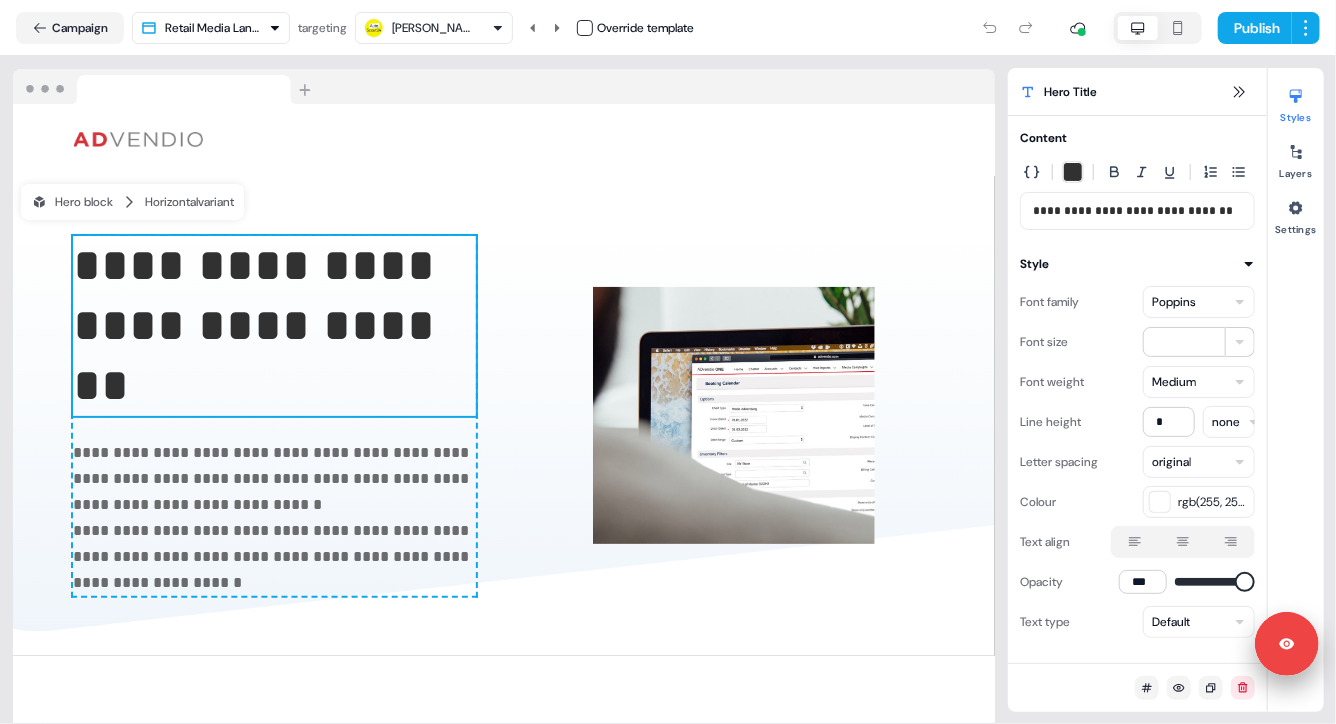 click on "**********" at bounding box center [260, 325] 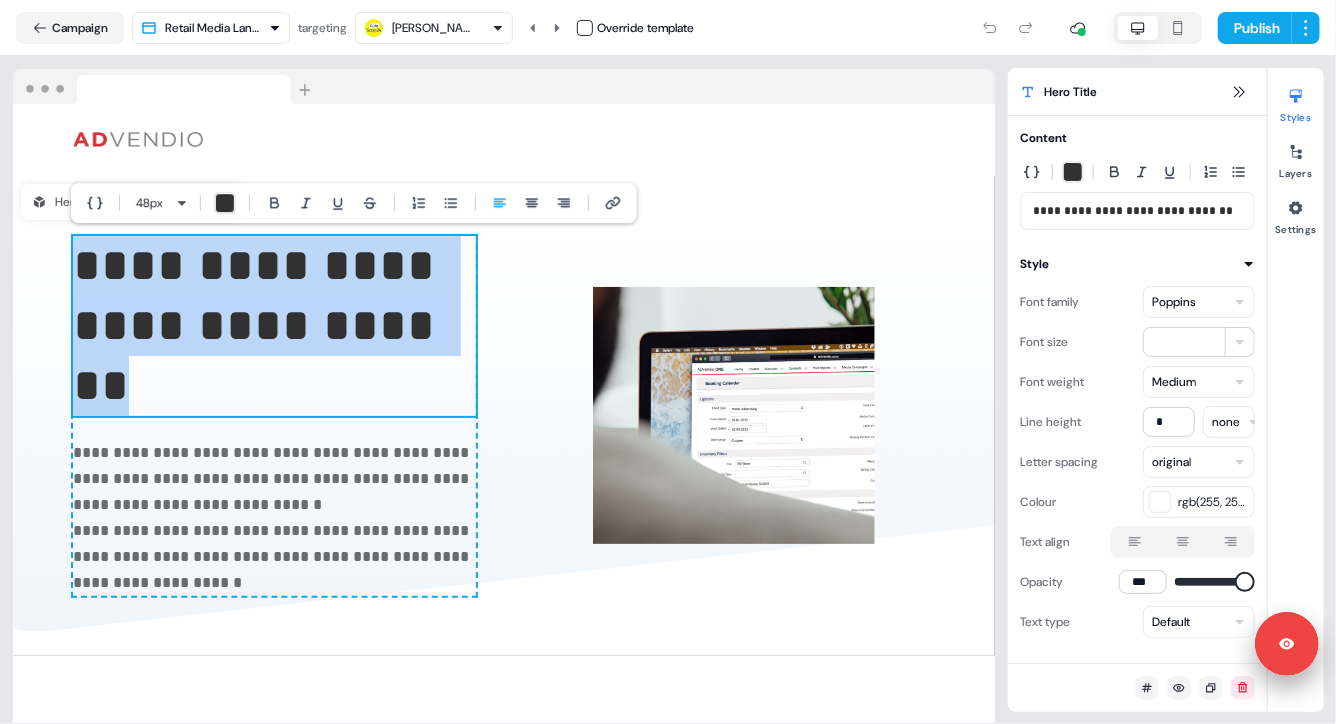 click on "**********" at bounding box center [260, 325] 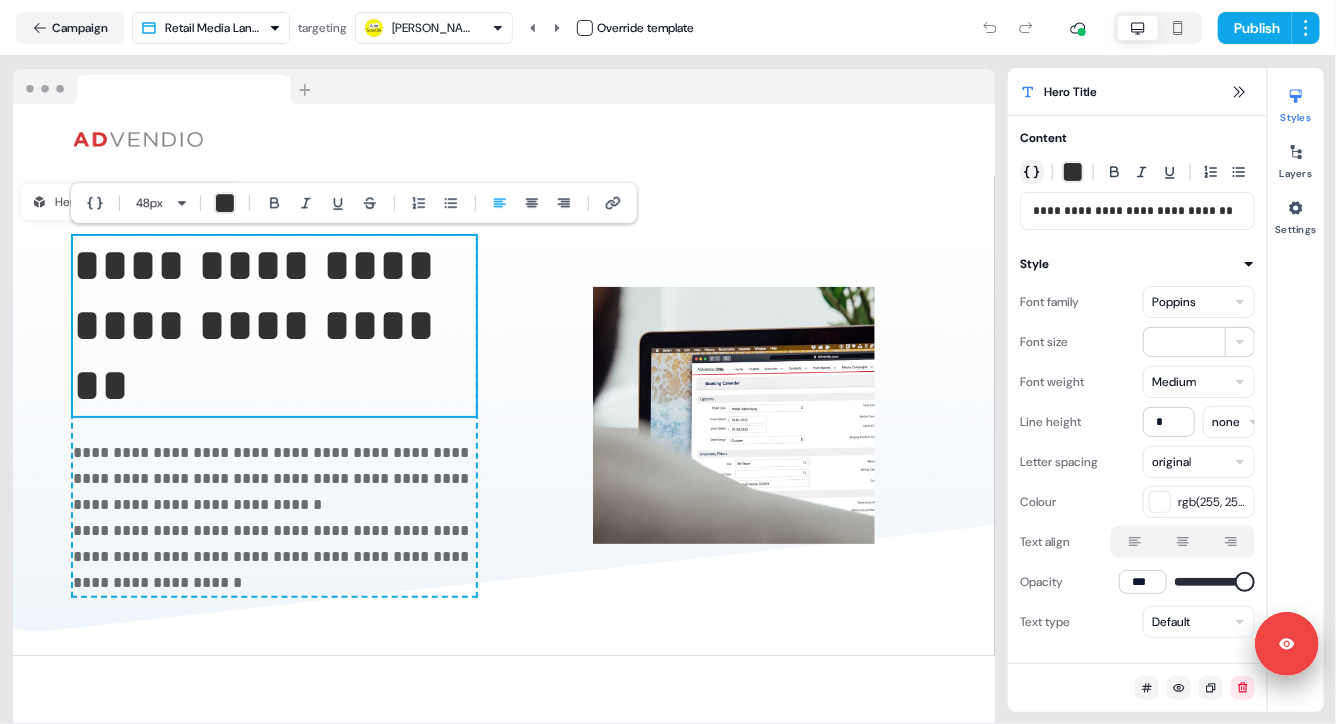 click 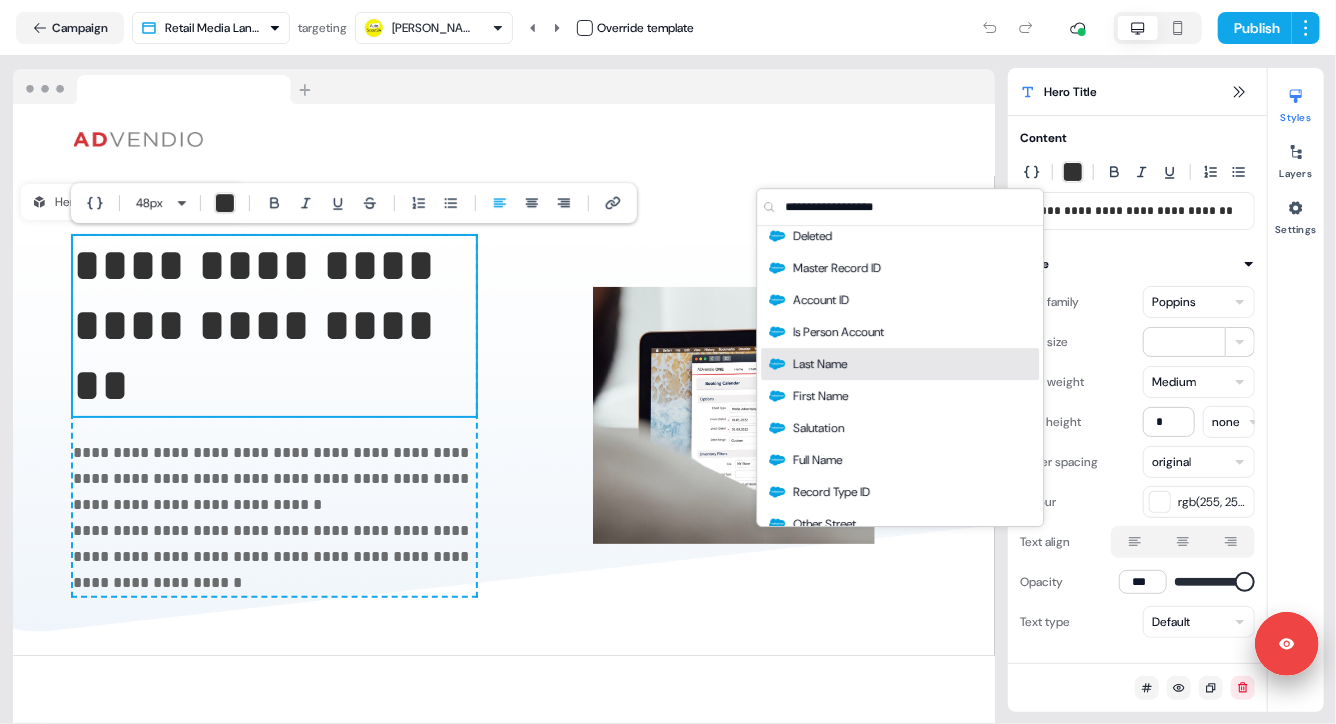 scroll, scrollTop: 73, scrollLeft: 0, axis: vertical 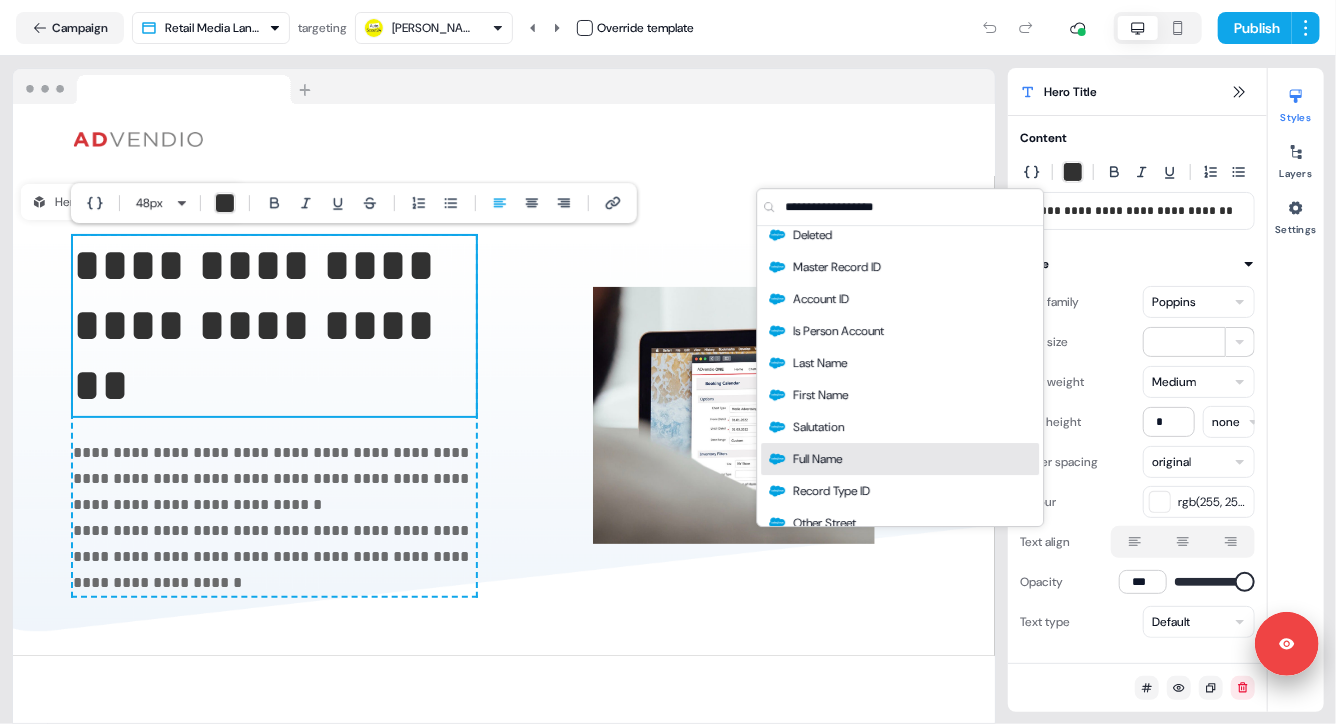 click on "Full Name" at bounding box center (900, 459) 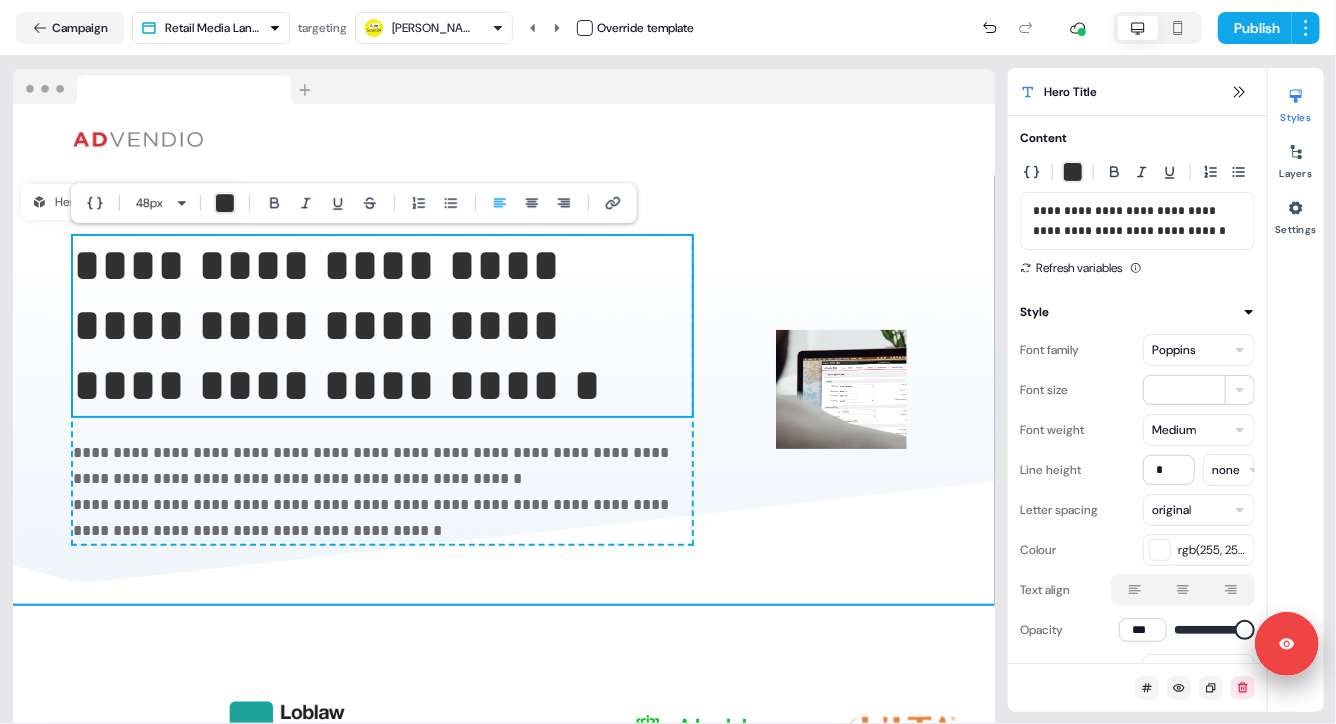 click on "**********" at bounding box center (504, 390) 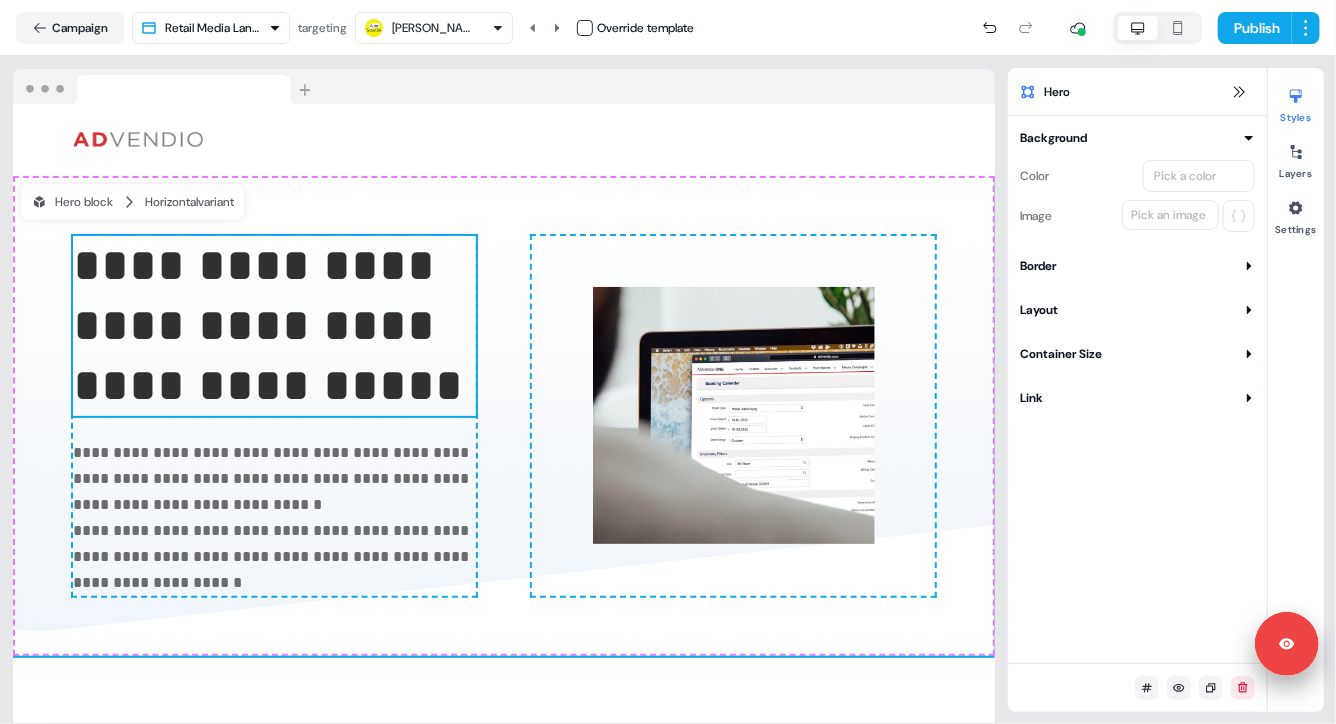 click on "**********" at bounding box center [268, 325] 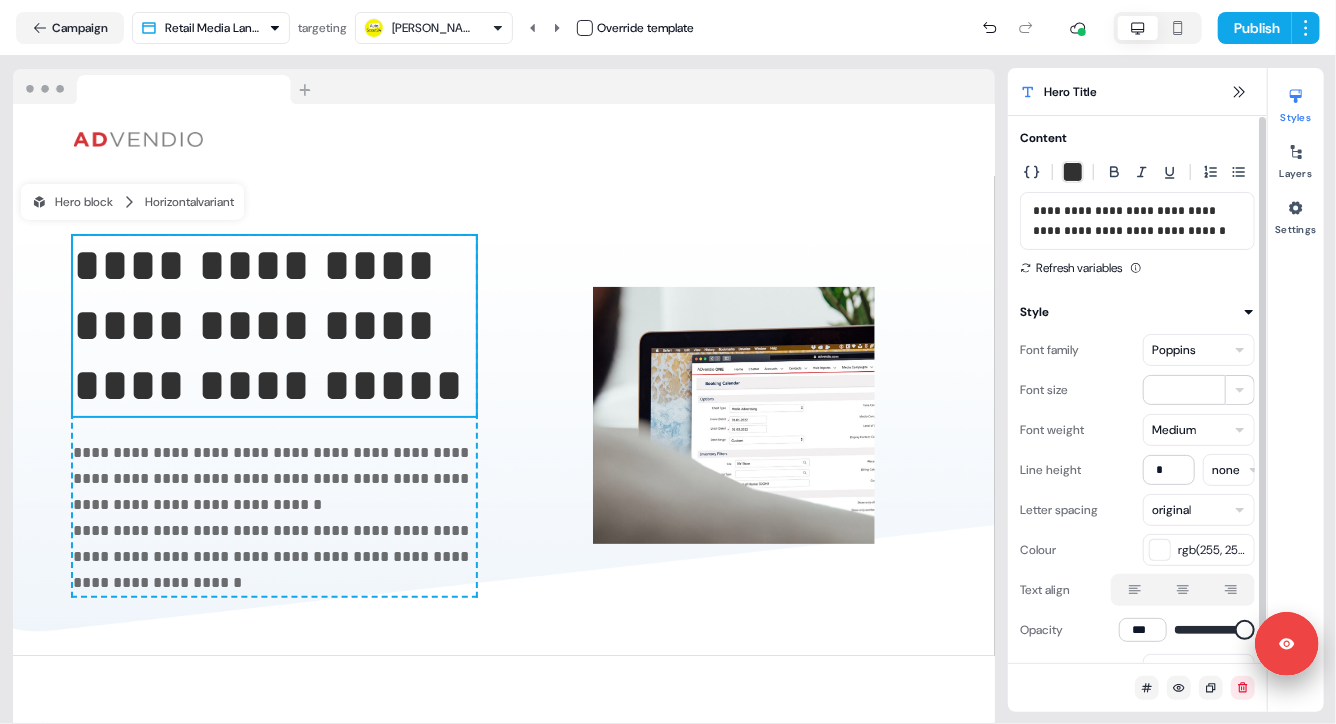 click on "**********" at bounding box center [1129, 221] 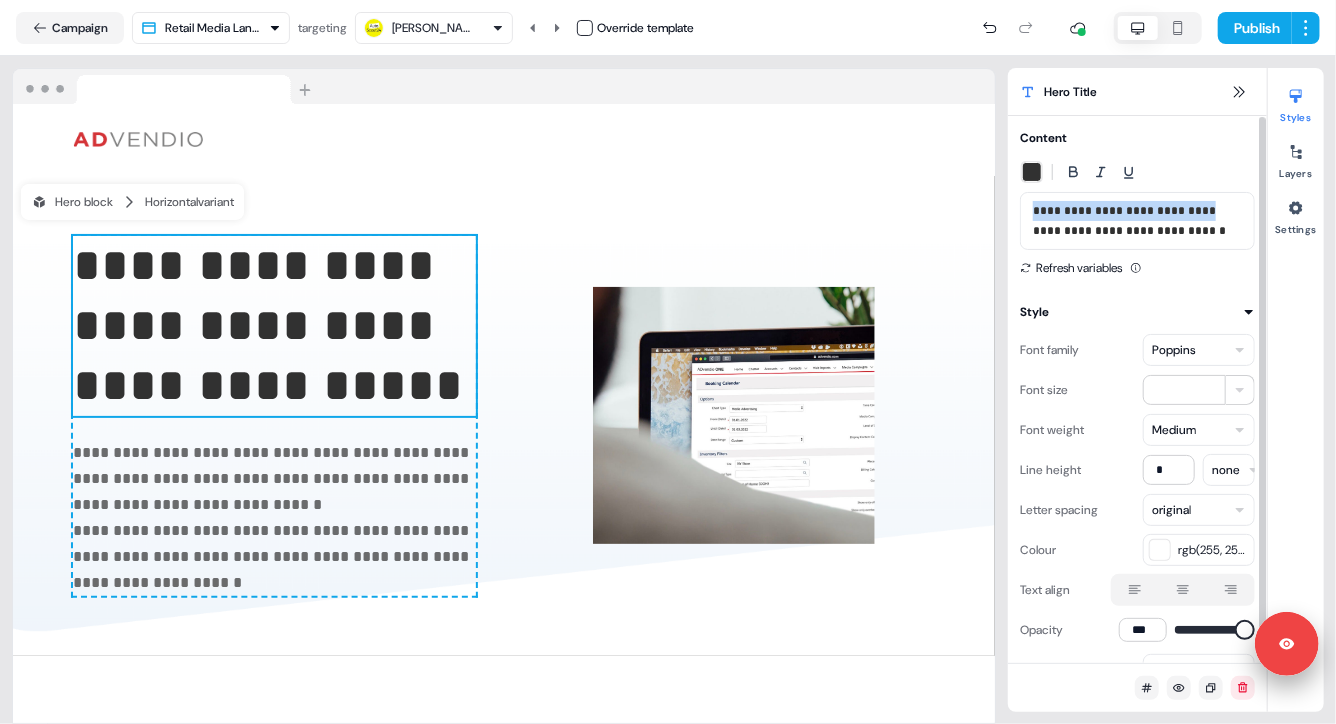 drag, startPoint x: 1043, startPoint y: 236, endPoint x: 1030, endPoint y: 214, distance: 25.553865 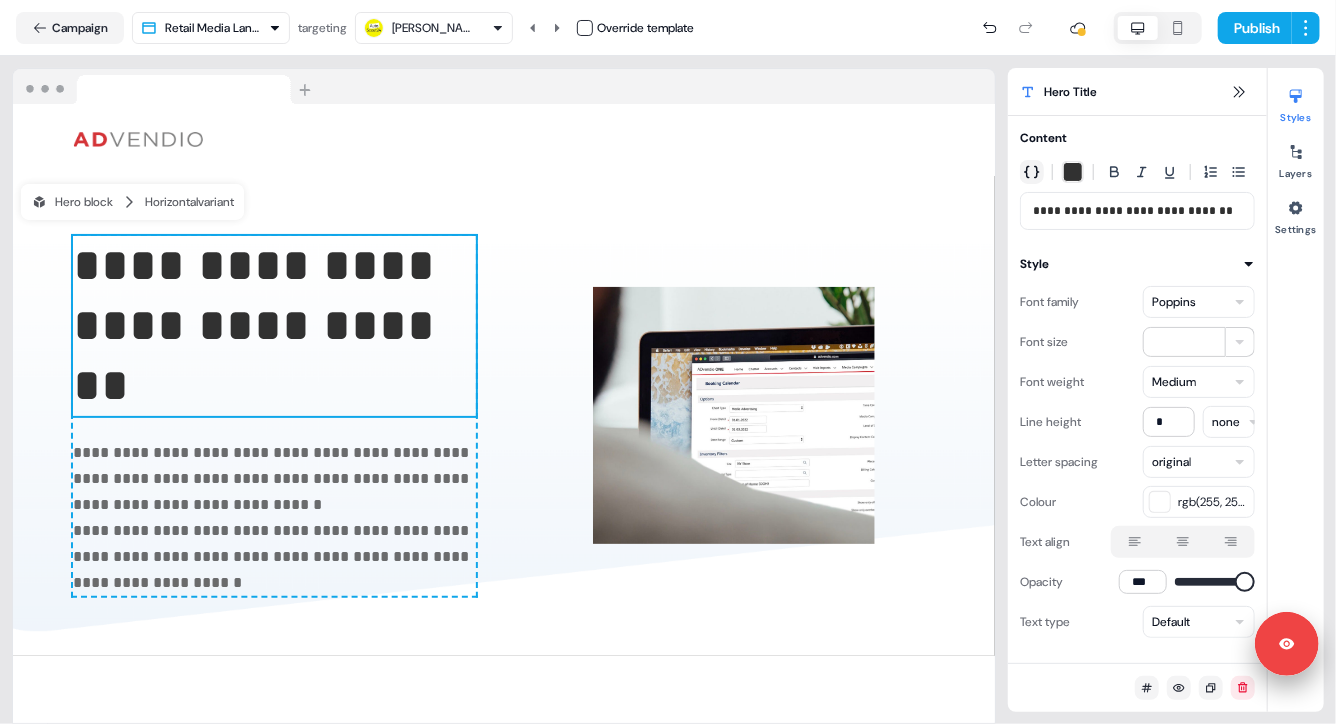 click 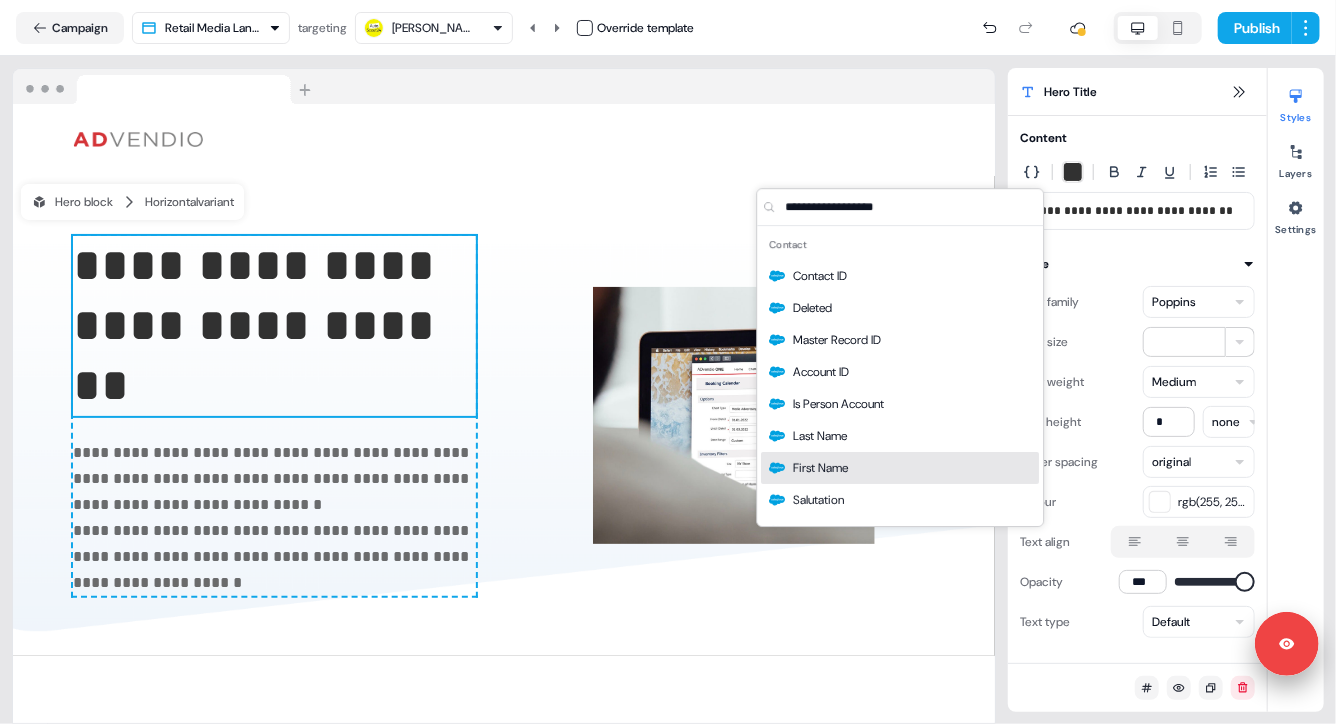 click on "First Name" at bounding box center [900, 468] 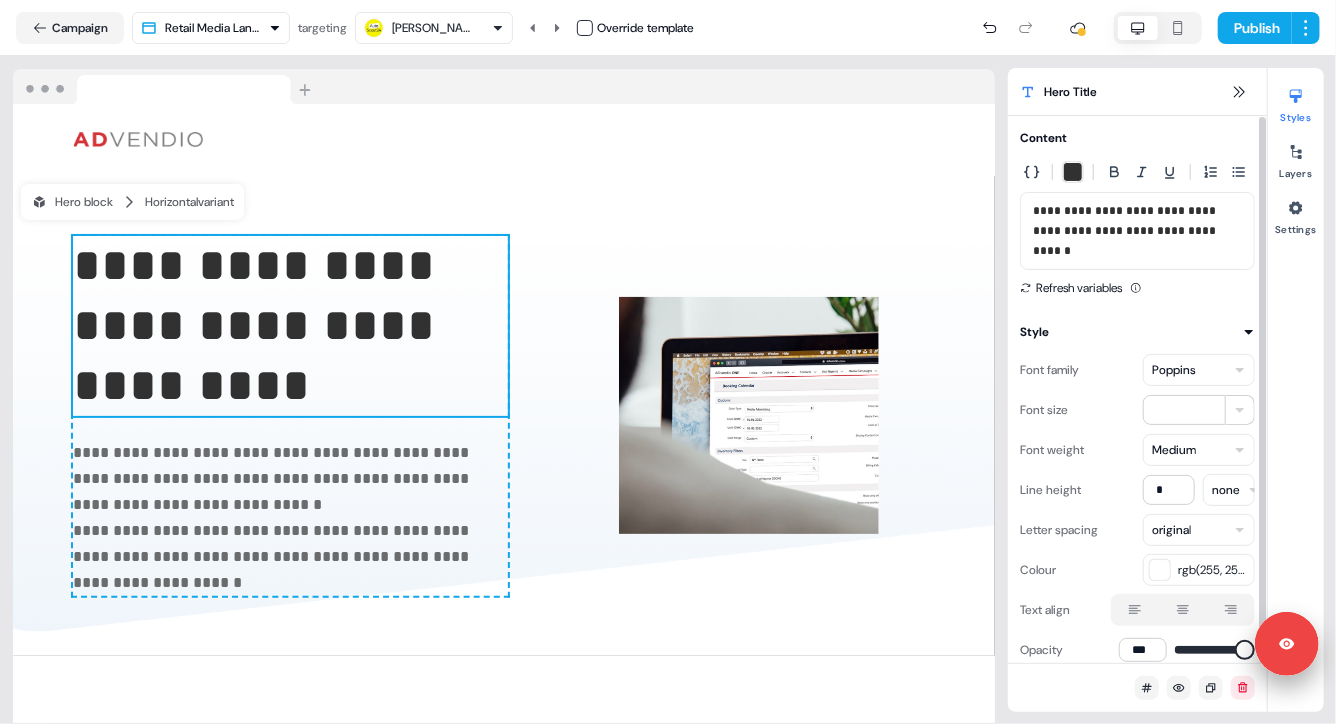 click on "**********" at bounding box center (1126, 231) 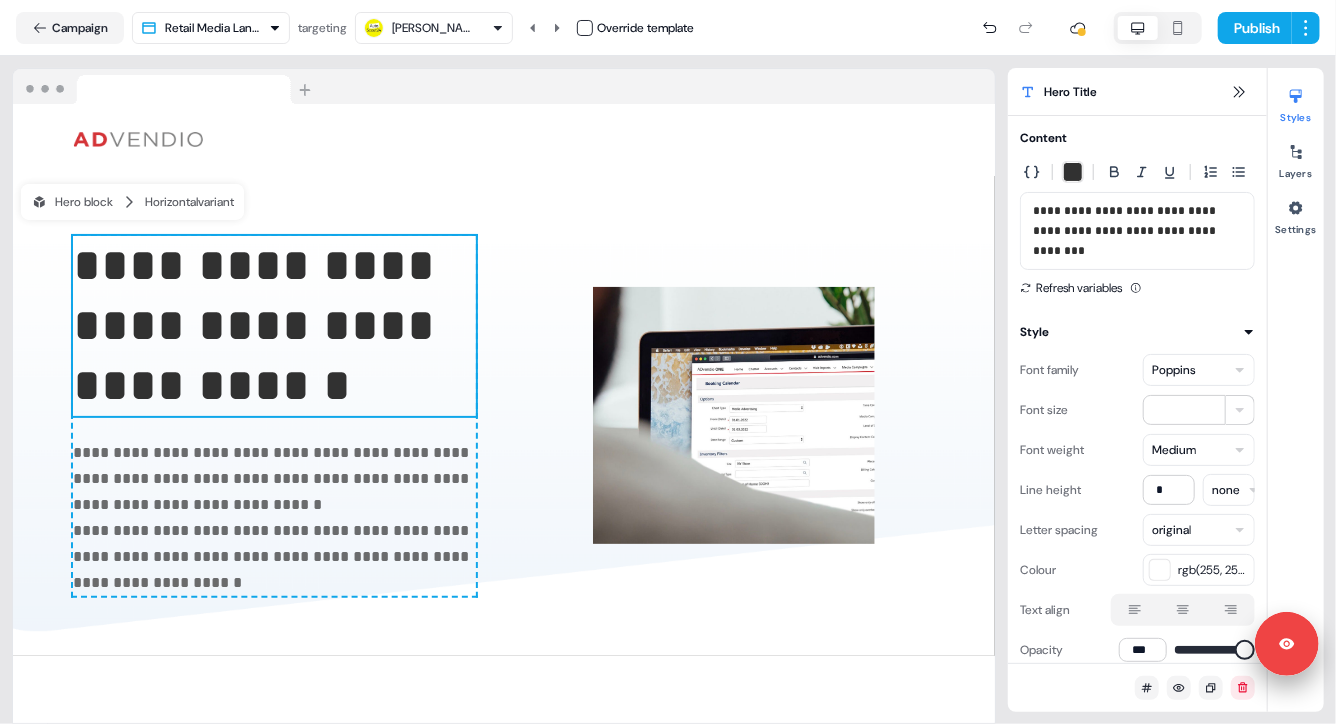 click on "**********" at bounding box center [260, 325] 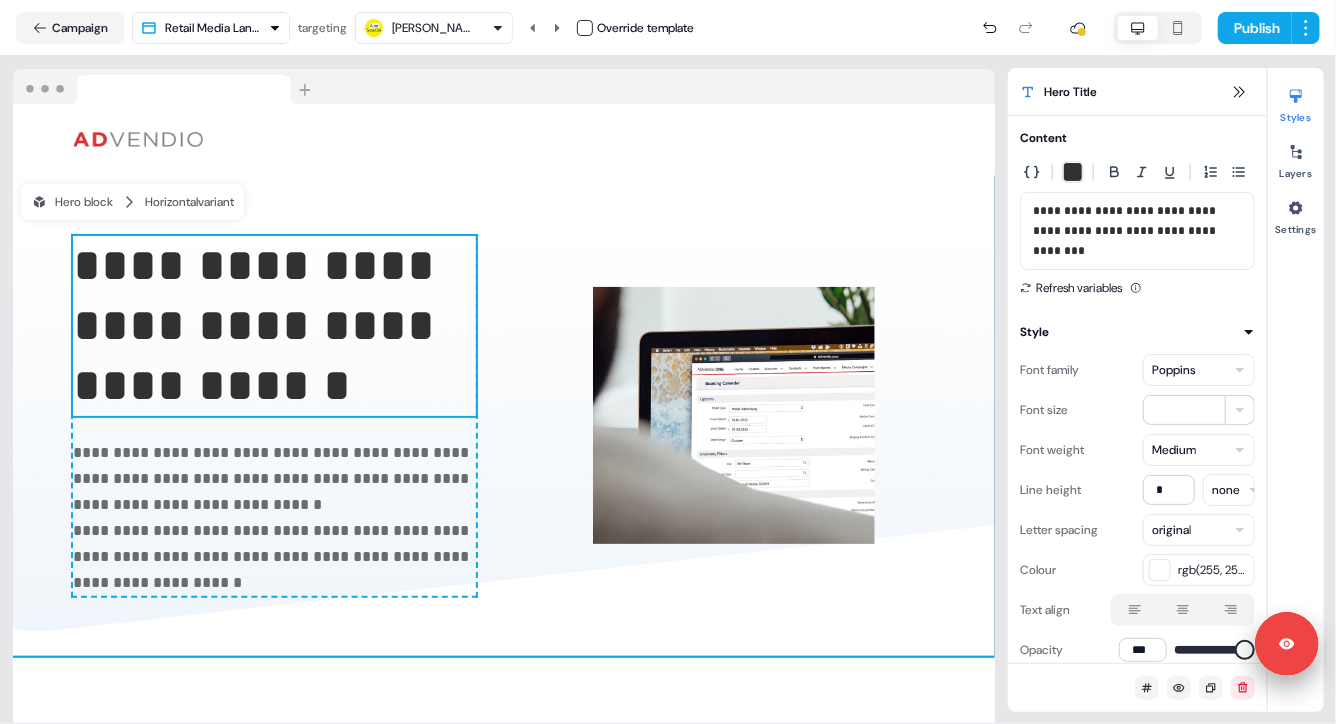 click on "**********" at bounding box center (504, 416) 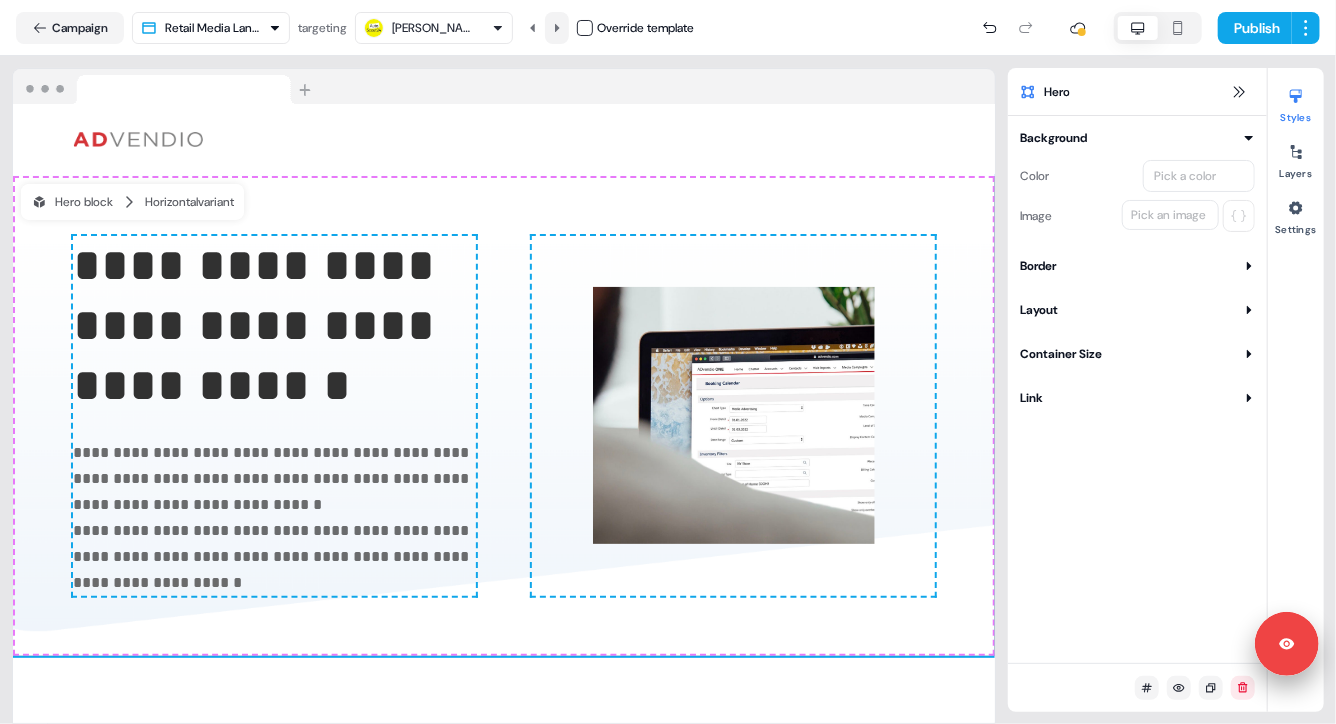 click 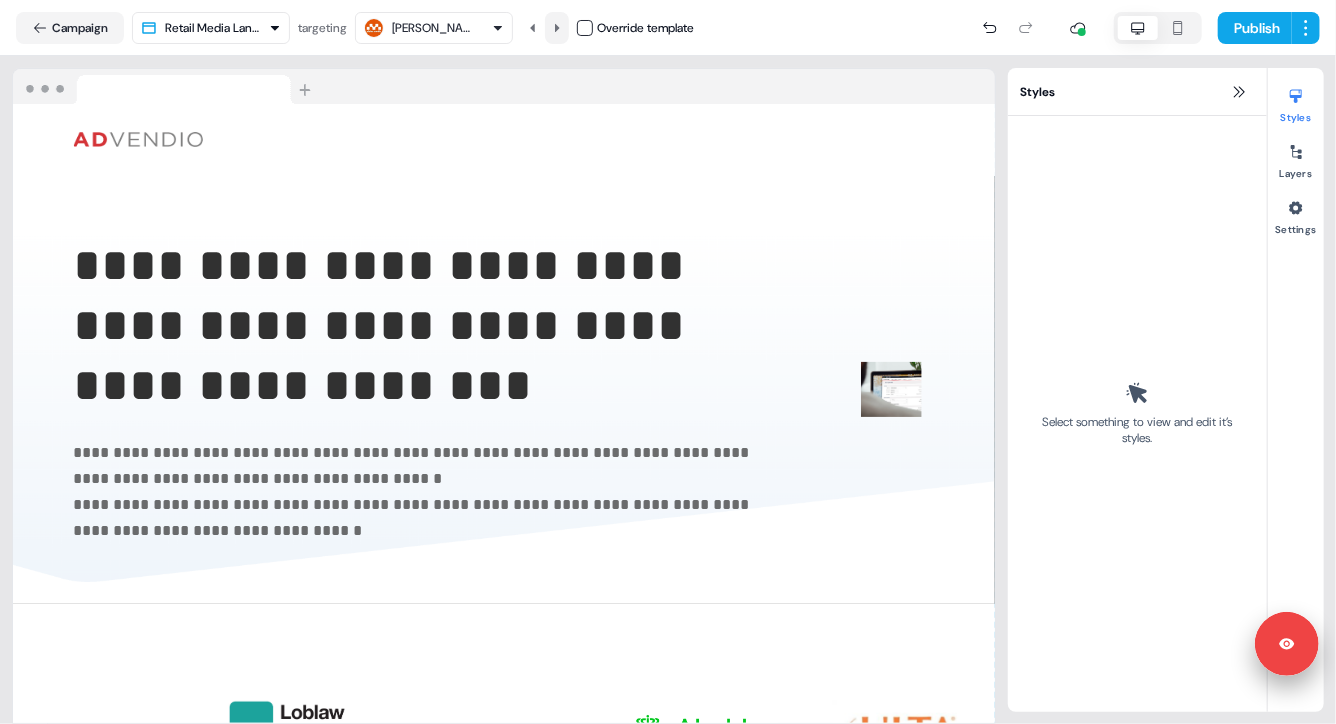 click 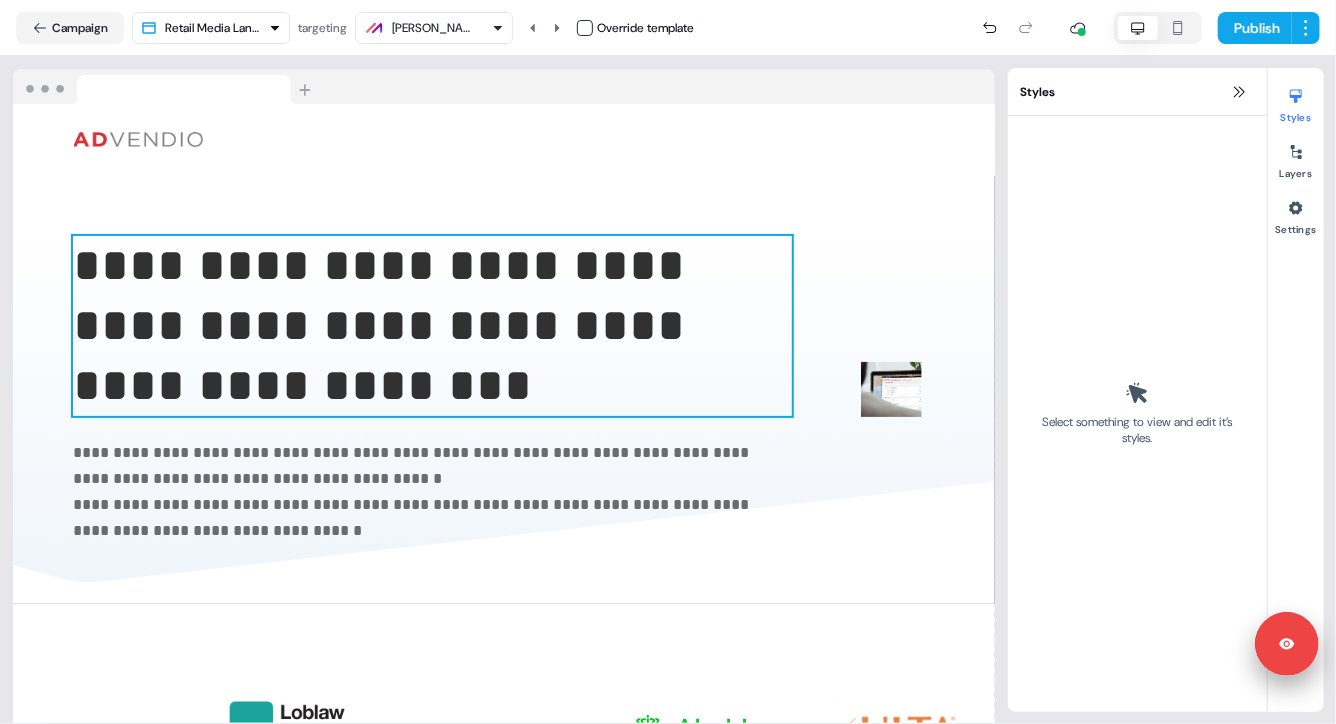 click on "**********" at bounding box center (385, 325) 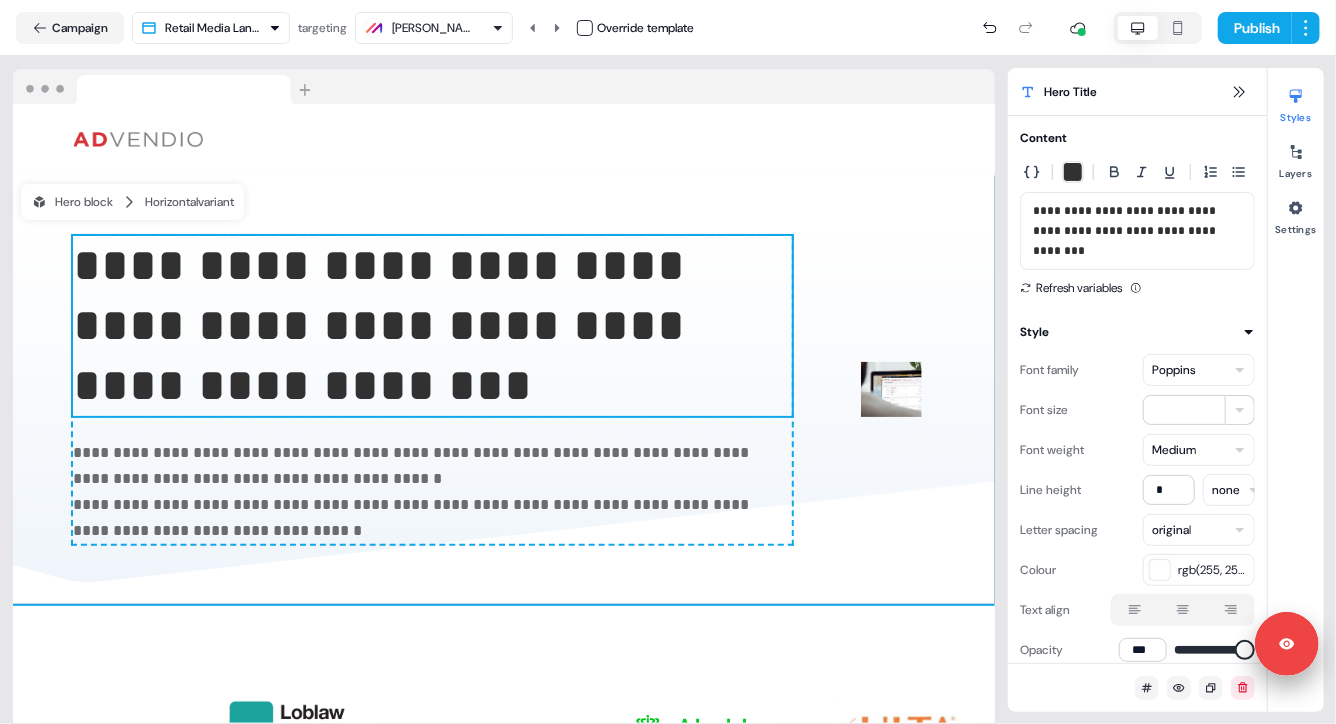 click on "**********" at bounding box center (504, 390) 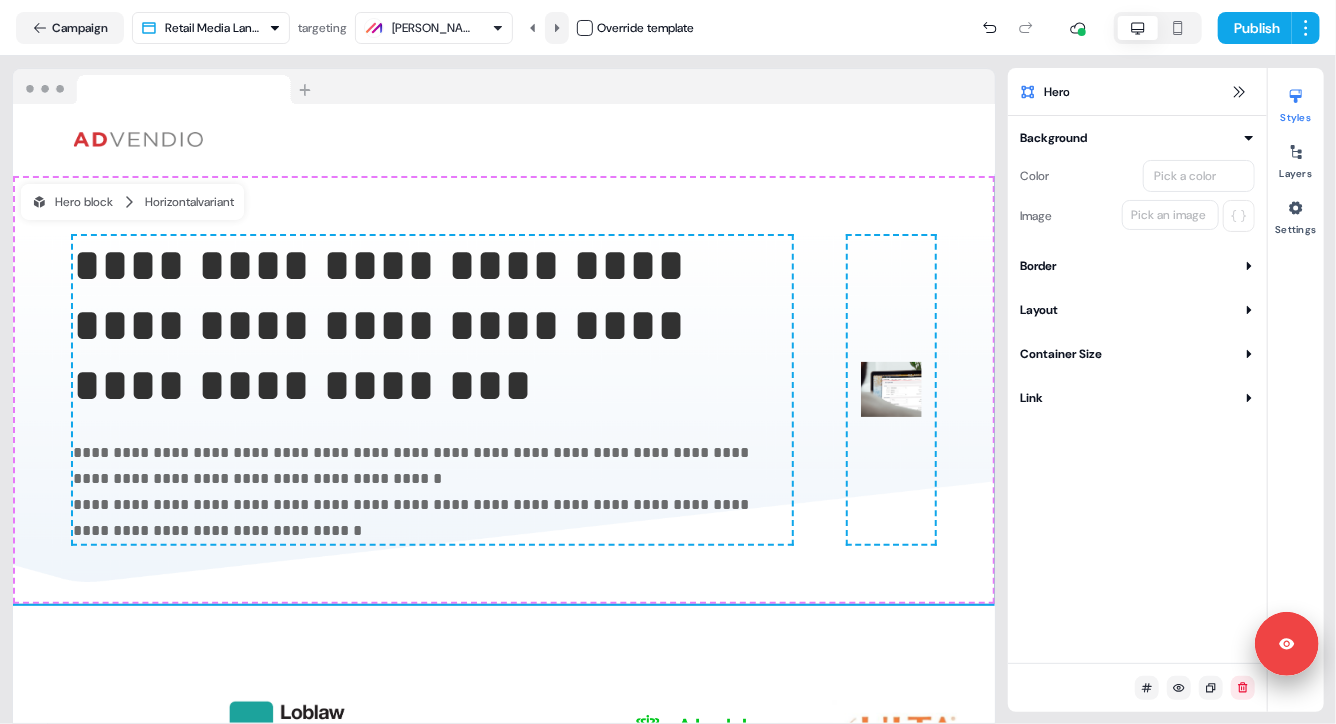 click 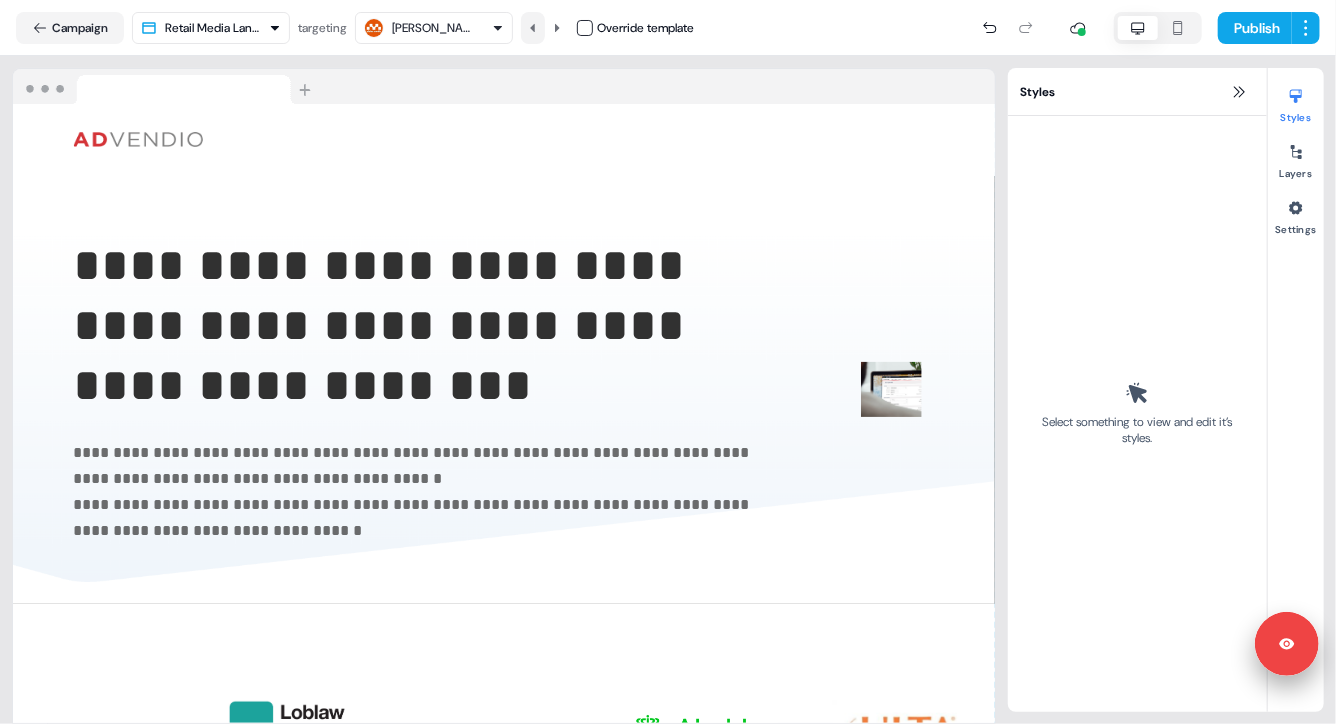 click 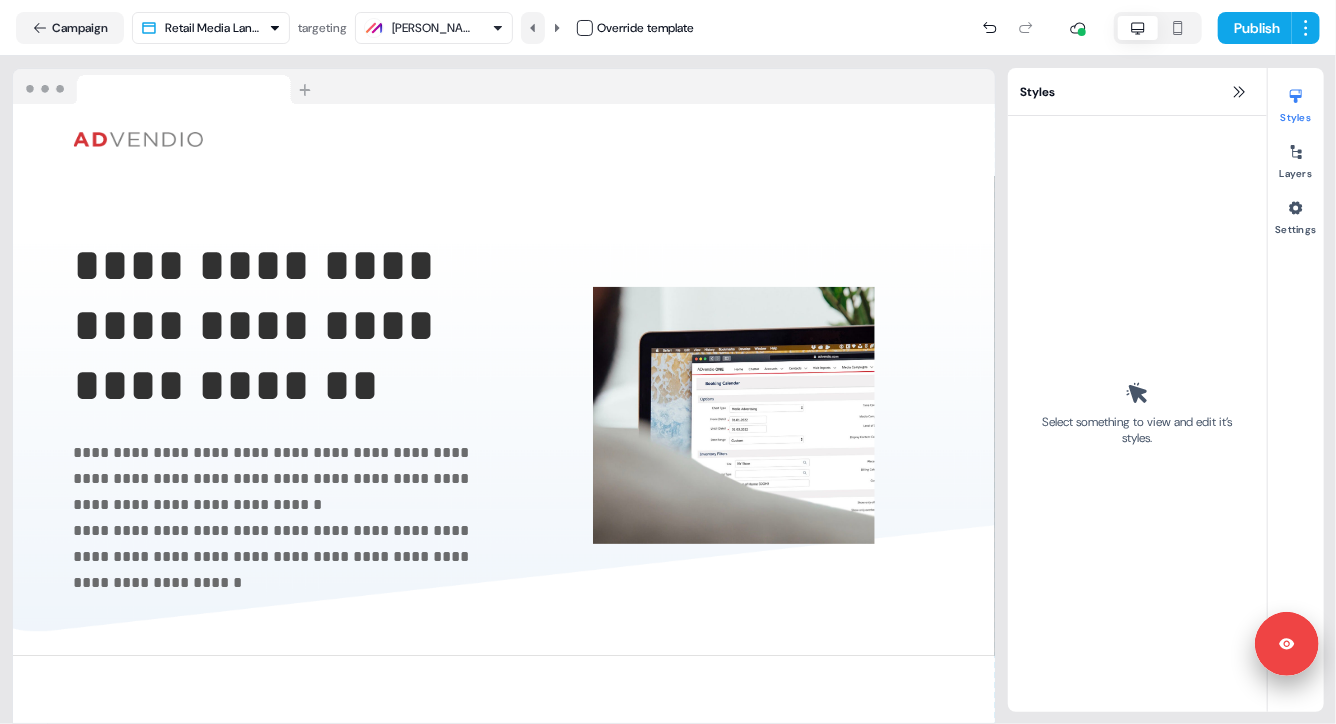 click 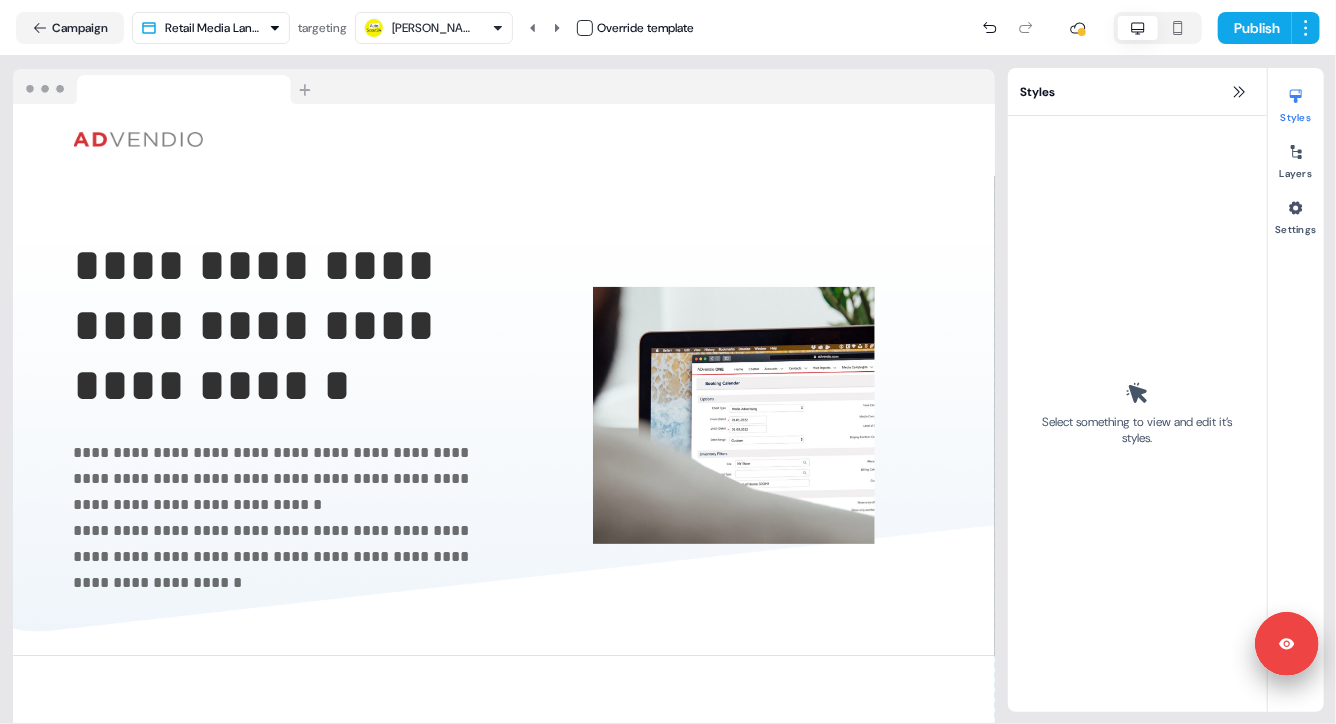 click on "targeting [PERSON_NAME] Override template" at bounding box center (496, 28) 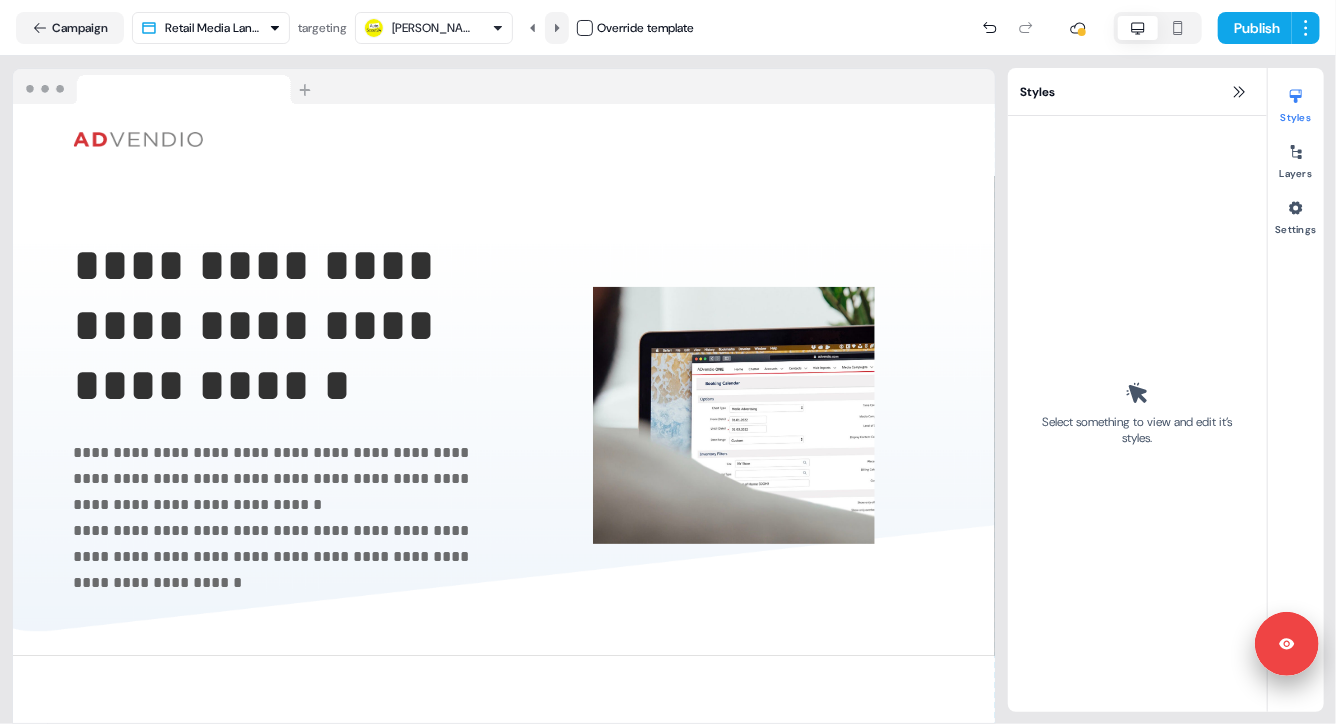 click 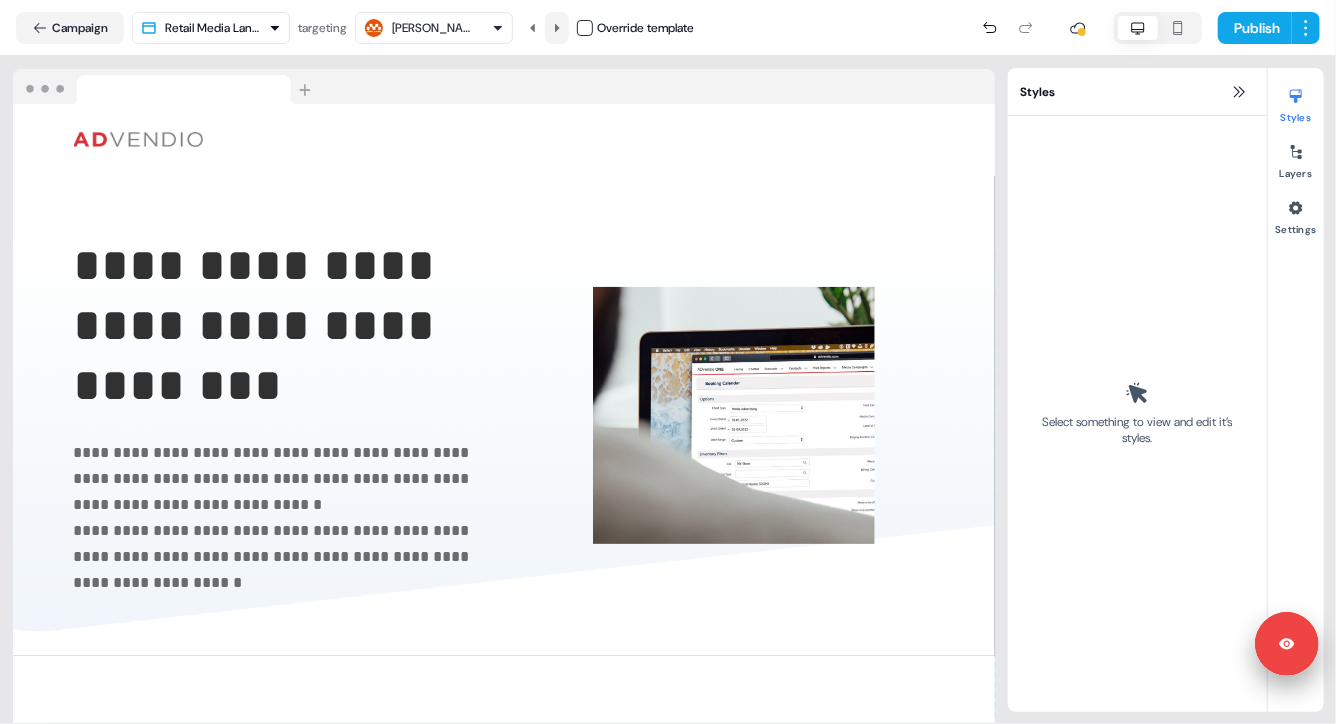 click 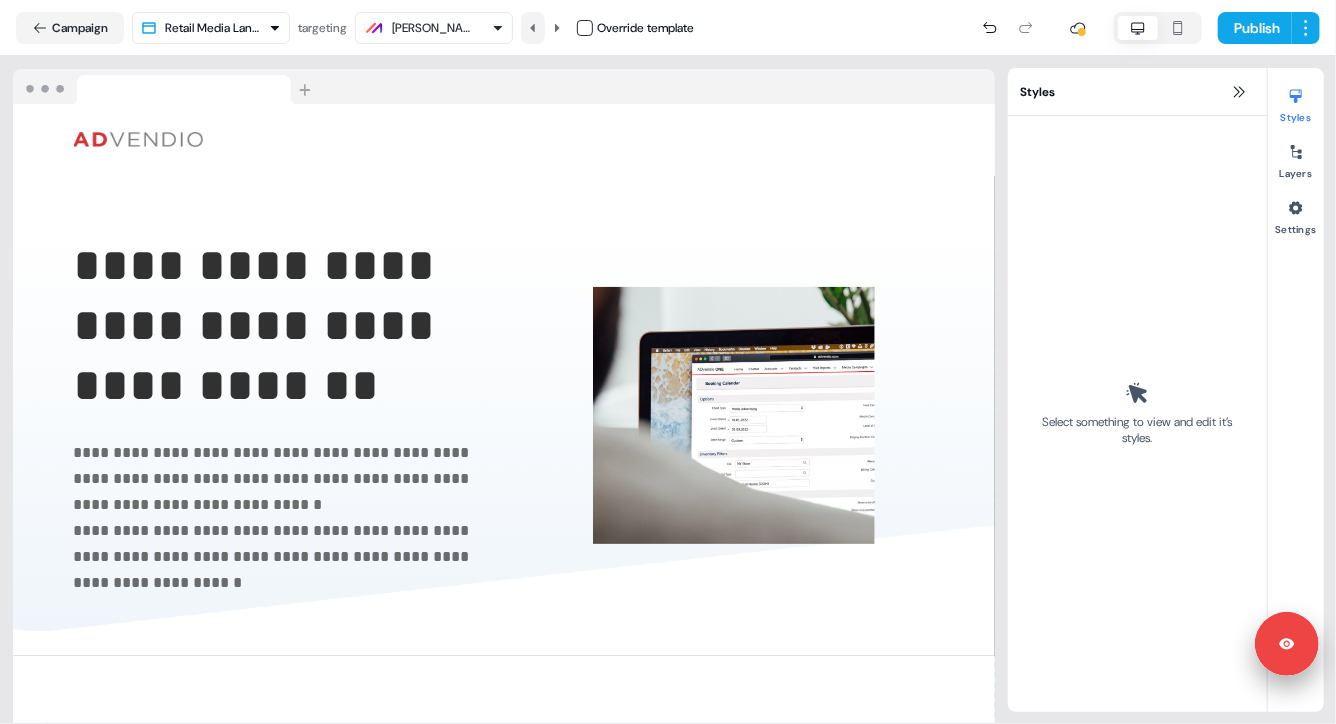 click 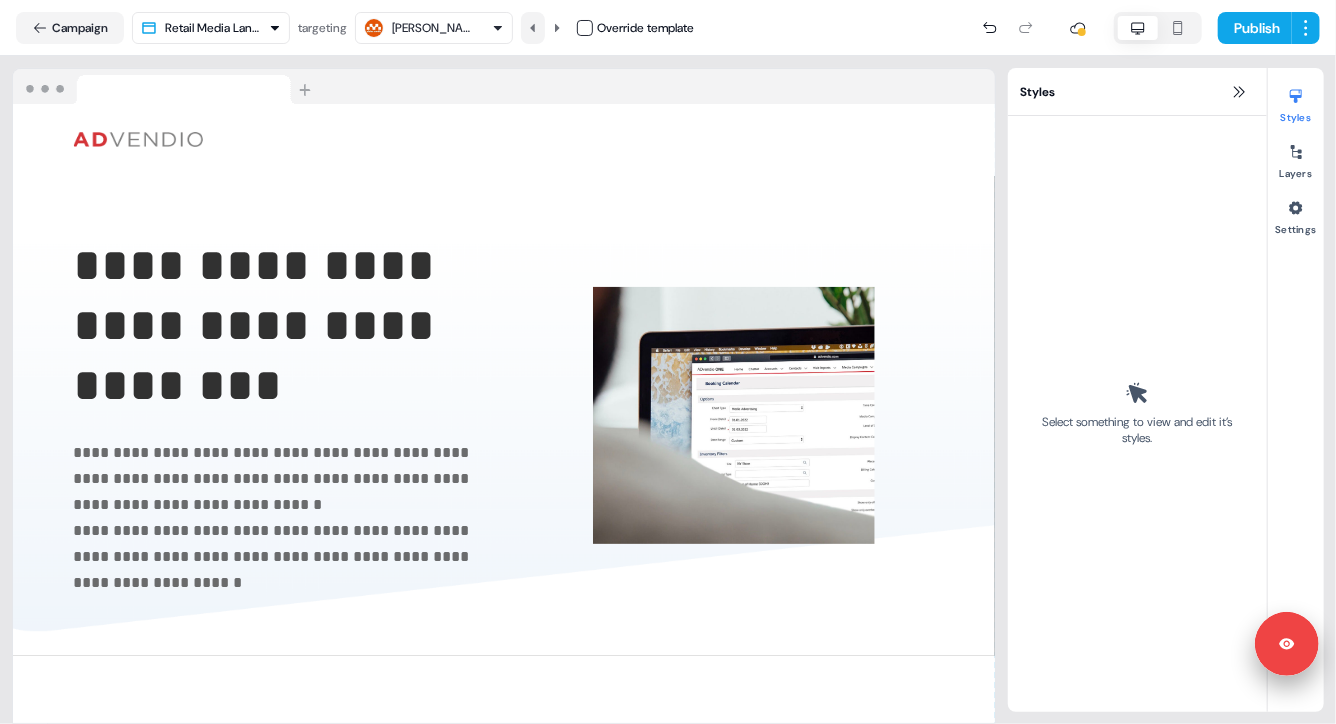 click 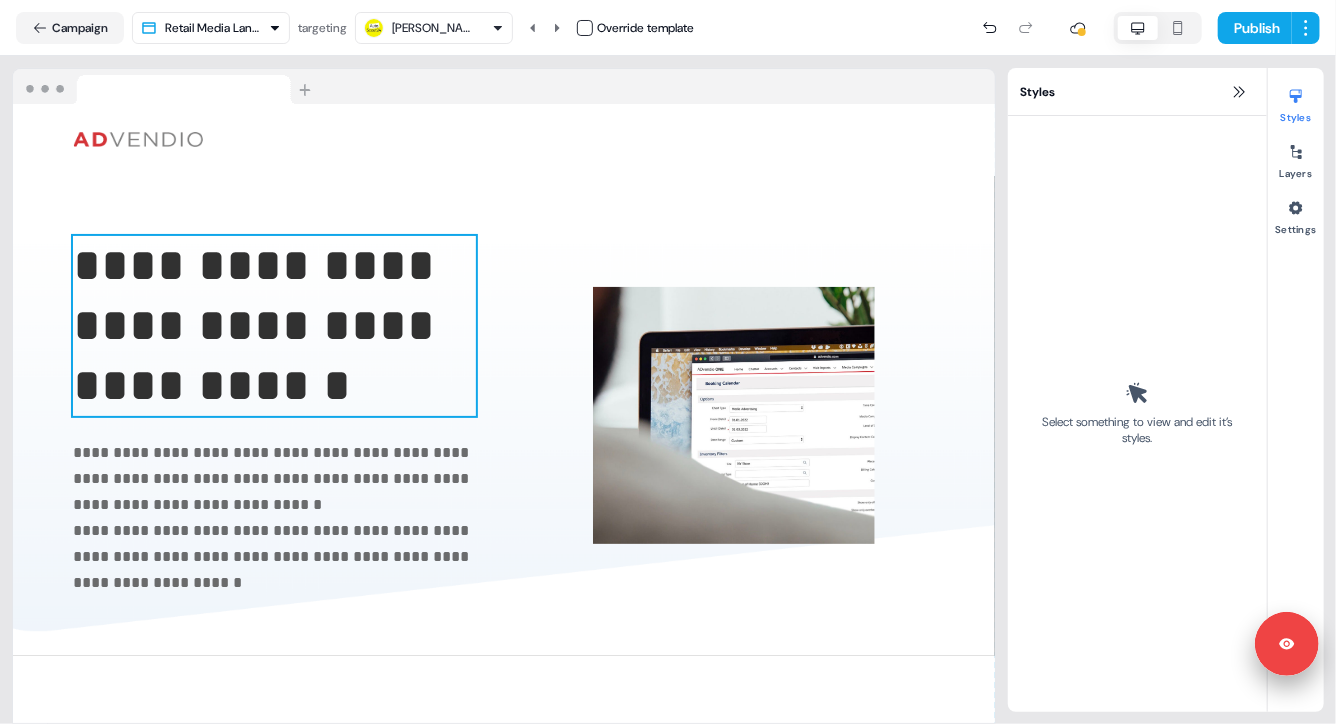 click on "**********" at bounding box center [260, 325] 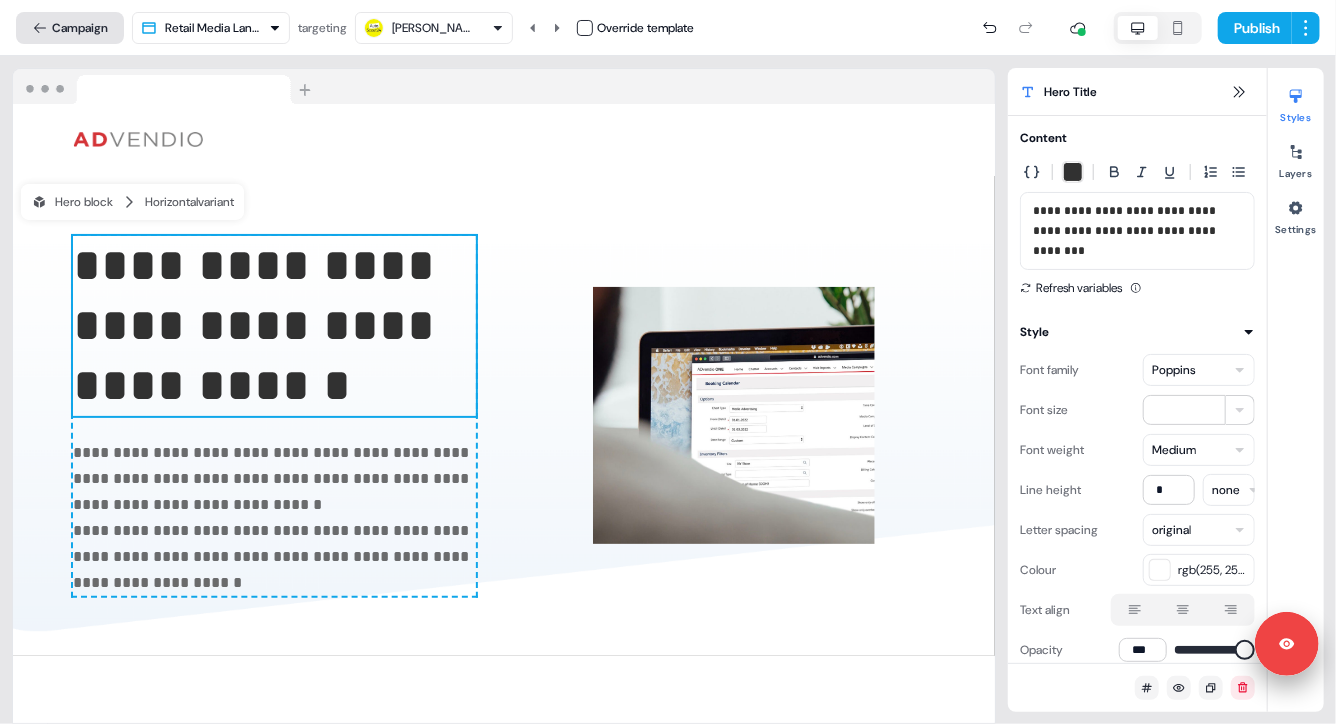 click on "Campaign" at bounding box center (70, 28) 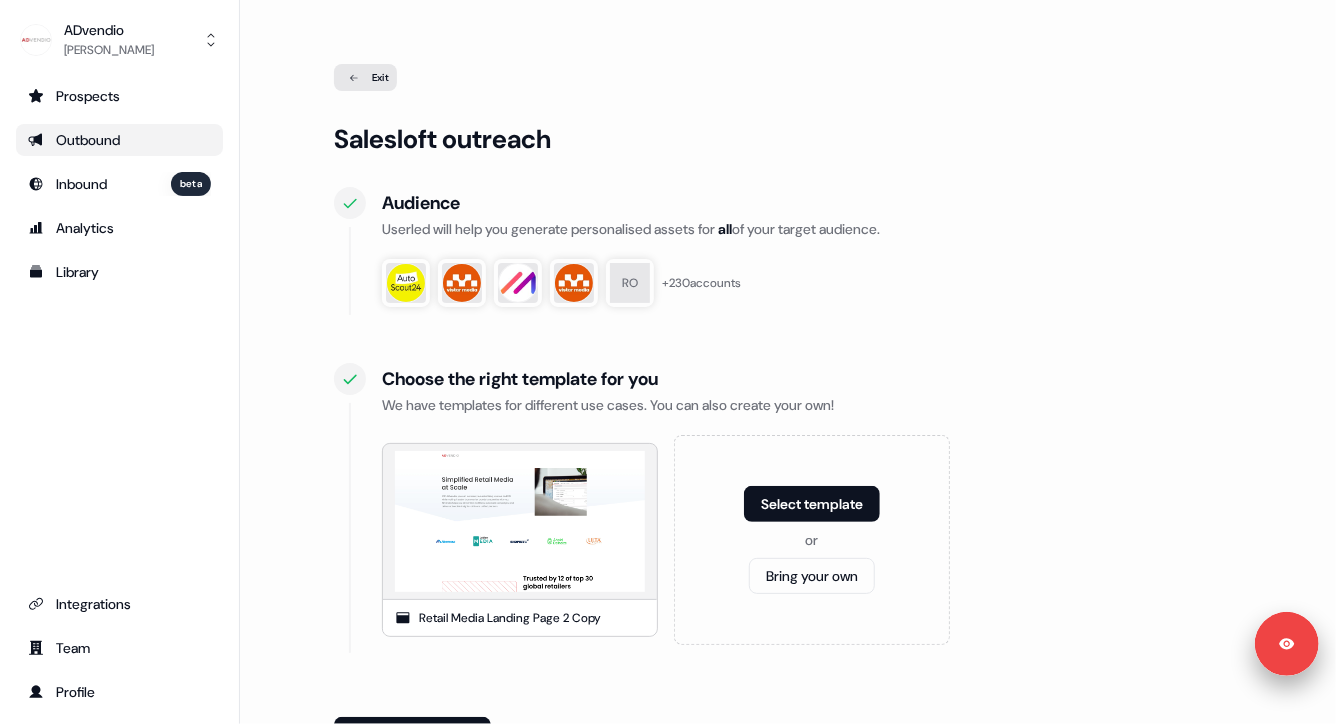 click on "Outbound" at bounding box center [119, 140] 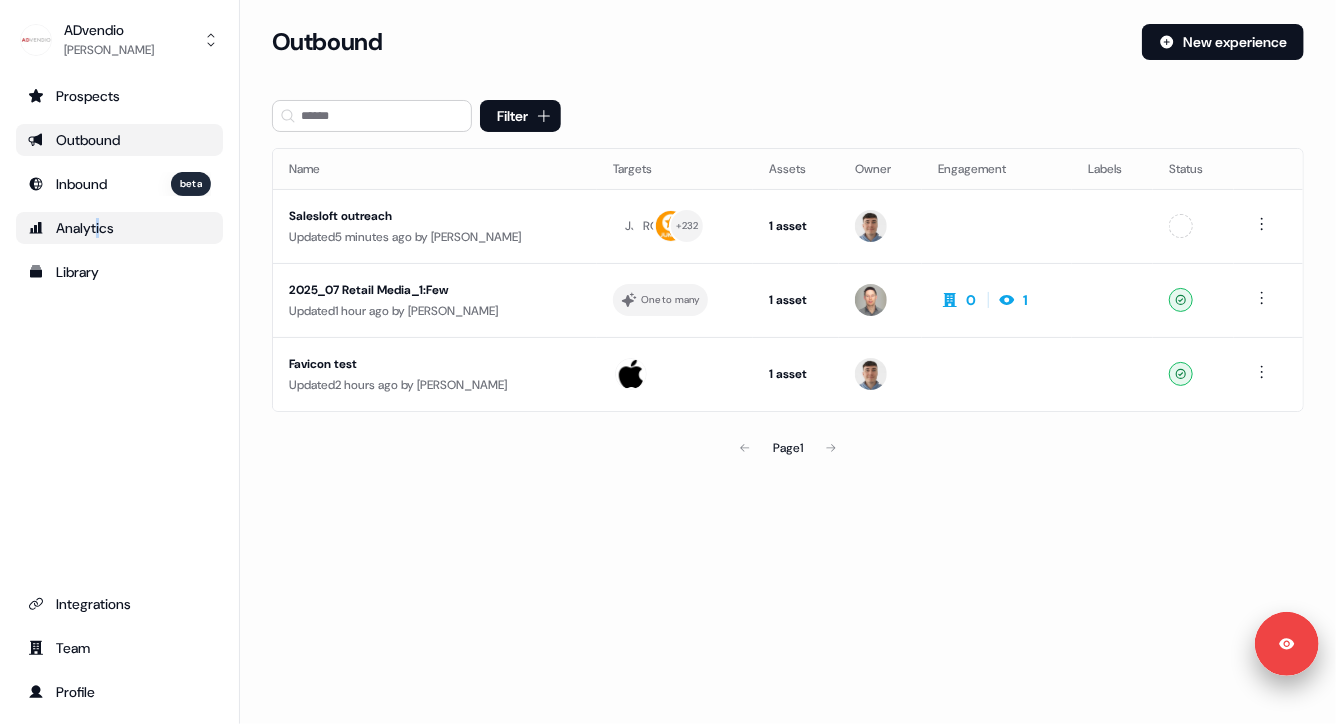 click on "Analytics" at bounding box center (119, 228) 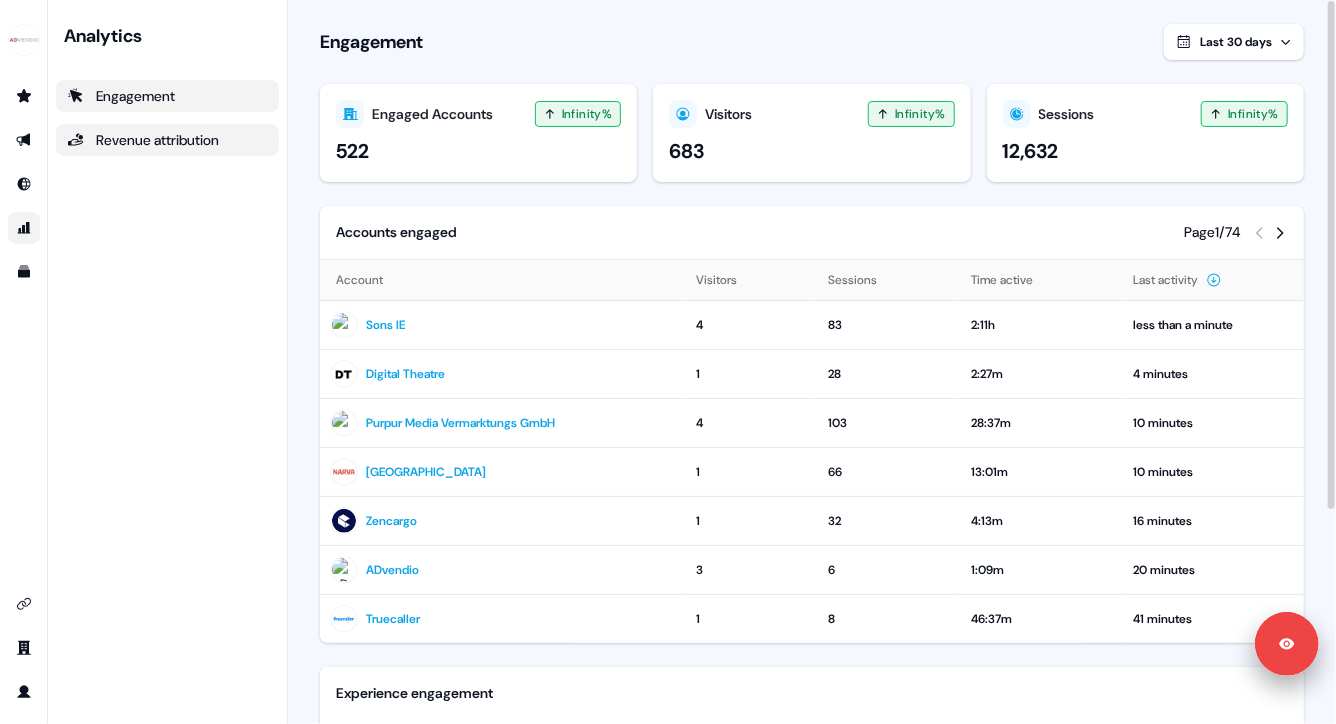click on "Revenue attribution" at bounding box center (167, 140) 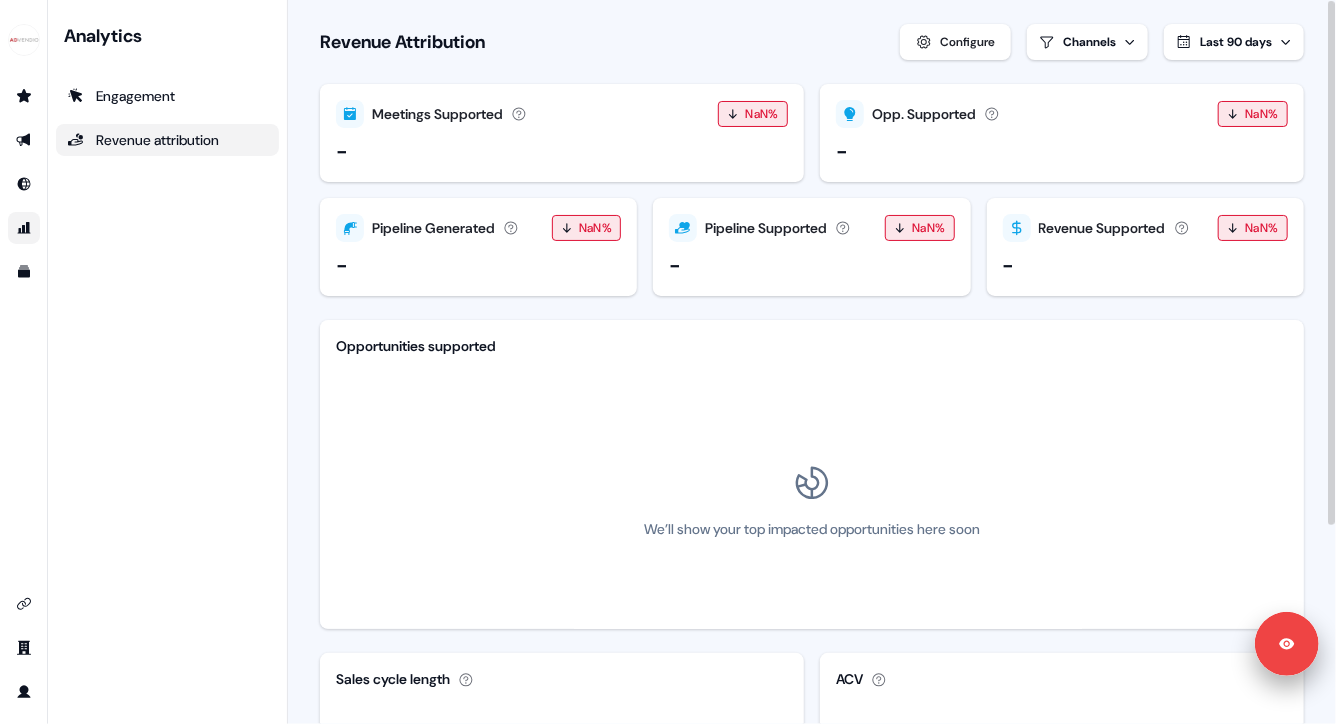 click on "NaN%" at bounding box center (762, 114) 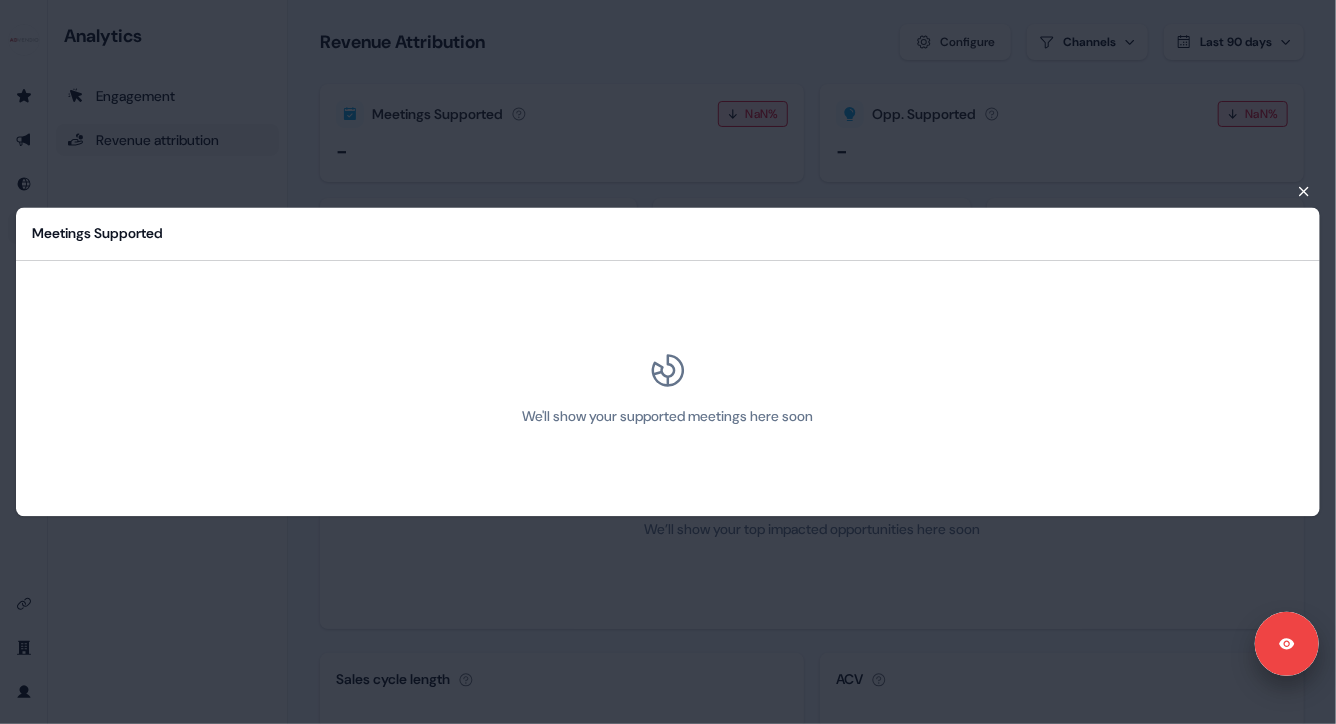 click 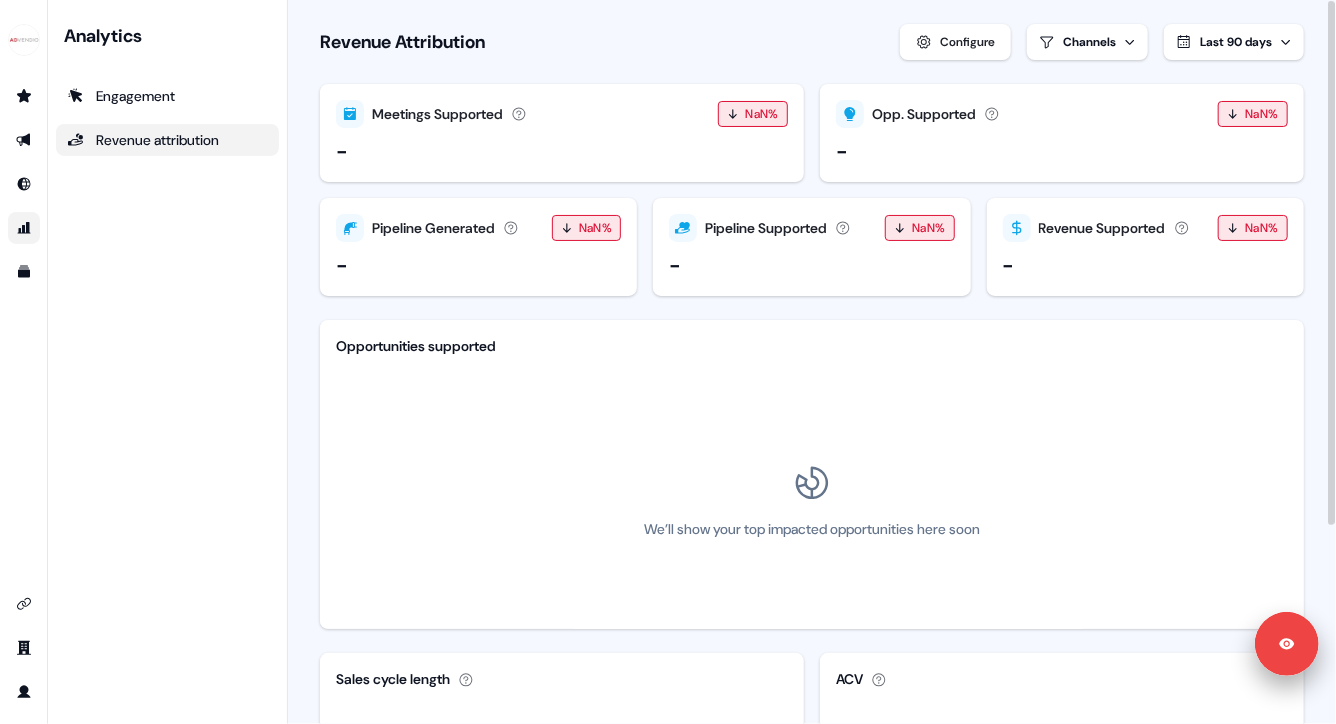 click on "Revenue Attribution Configure Channels   Last 90 days" at bounding box center (812, 42) 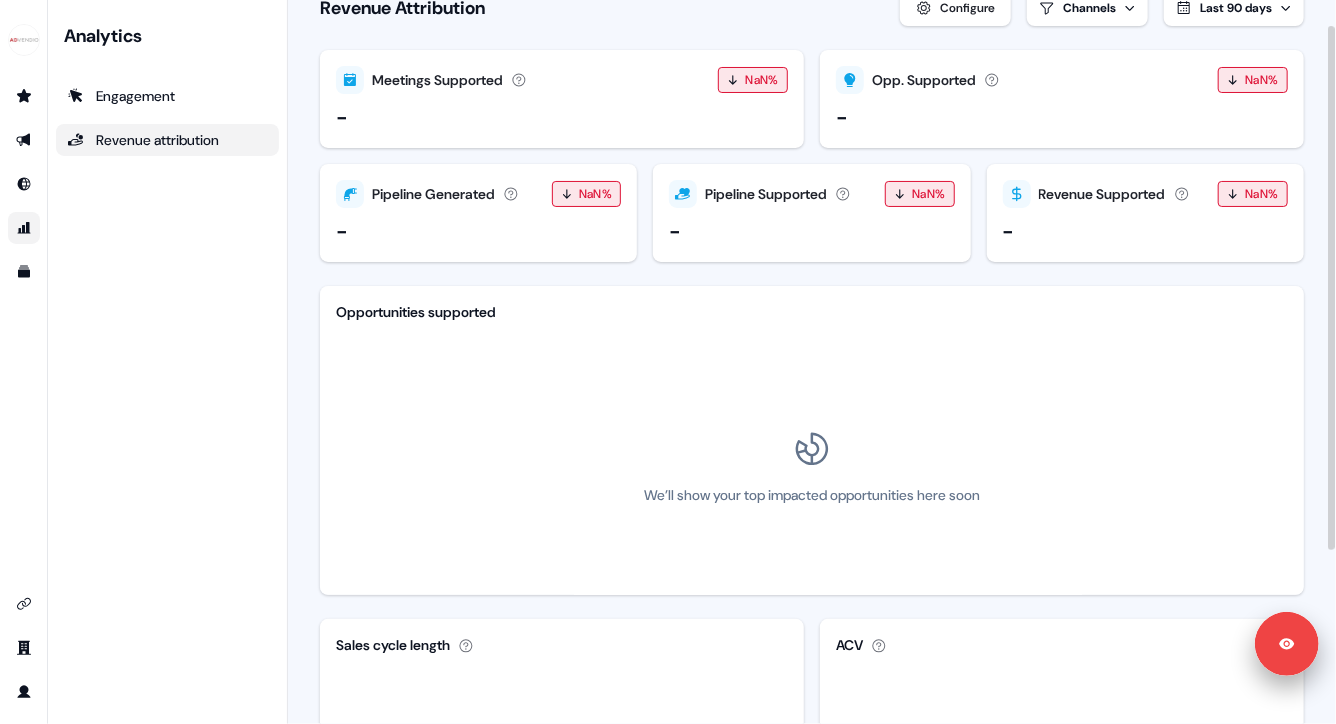 scroll, scrollTop: 0, scrollLeft: 0, axis: both 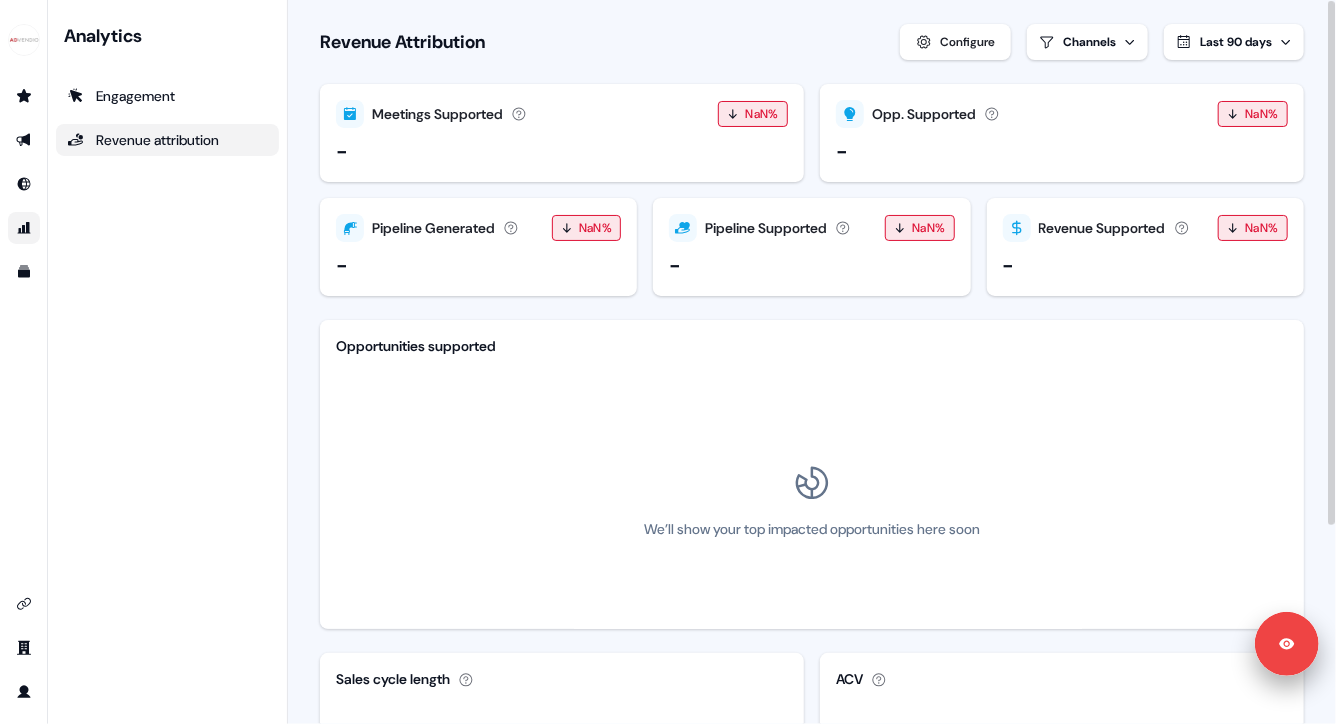 click on "Loading... Revenue Attribution Configure Channels   Last 90 days Meetings Supported Meetings over the selected time frame,
which had a Userled touchpoint in the attribution window.  NaN% - Opp. Supported Active opportunities over the selected time frame,
which had a Userled touchpoint in the attribution window.  NaN% - Pipeline Generated The total value of active opportunities over the selected time frame,
which had a Userled touchpoint before the opportunity was created,
but within the attribution window.  NaN% - Pipeline Supported The total value of active opportunities over the selected time frame,
which had a Userled touchpoint within the attribution window.  NaN% - Revenue Supported The total value of closed won opportunities over the selected time frame,
which had a Userled touchpoint within the attribution window.  NaN% - Opportunities supported We’ll show your top impacted opportunities here soon Sales cycle length More data needed. Give it a few weeks. ACV More data needed. Give it a few weeks." at bounding box center (812, 500) 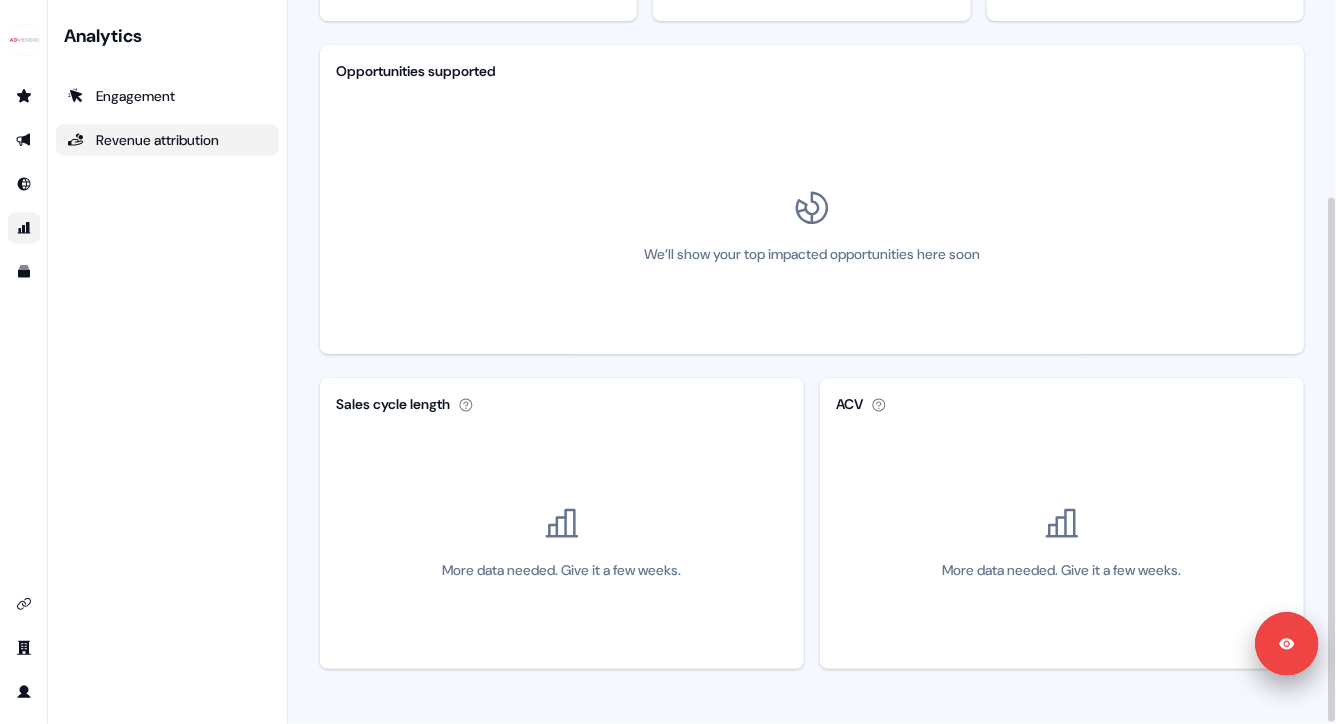 scroll, scrollTop: 0, scrollLeft: 0, axis: both 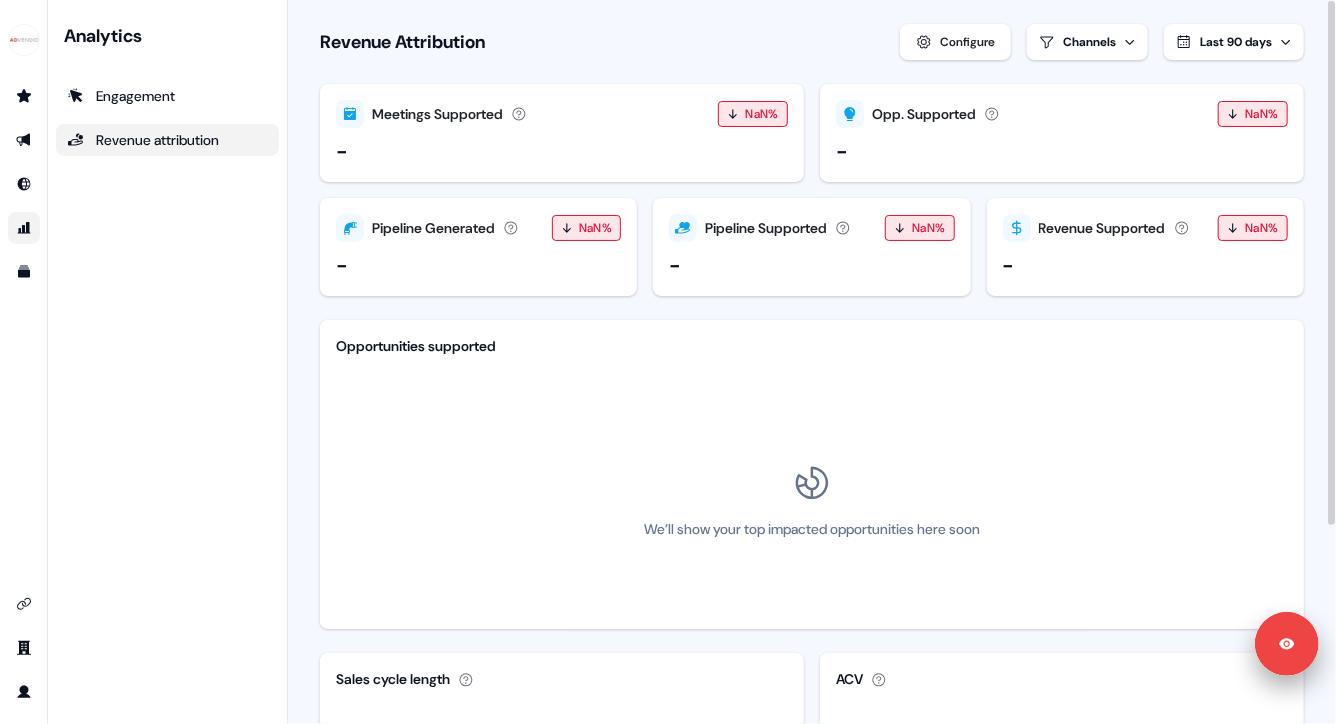 click on "Revenue Attribution Configure Channels   Last 90 days" at bounding box center [812, 42] 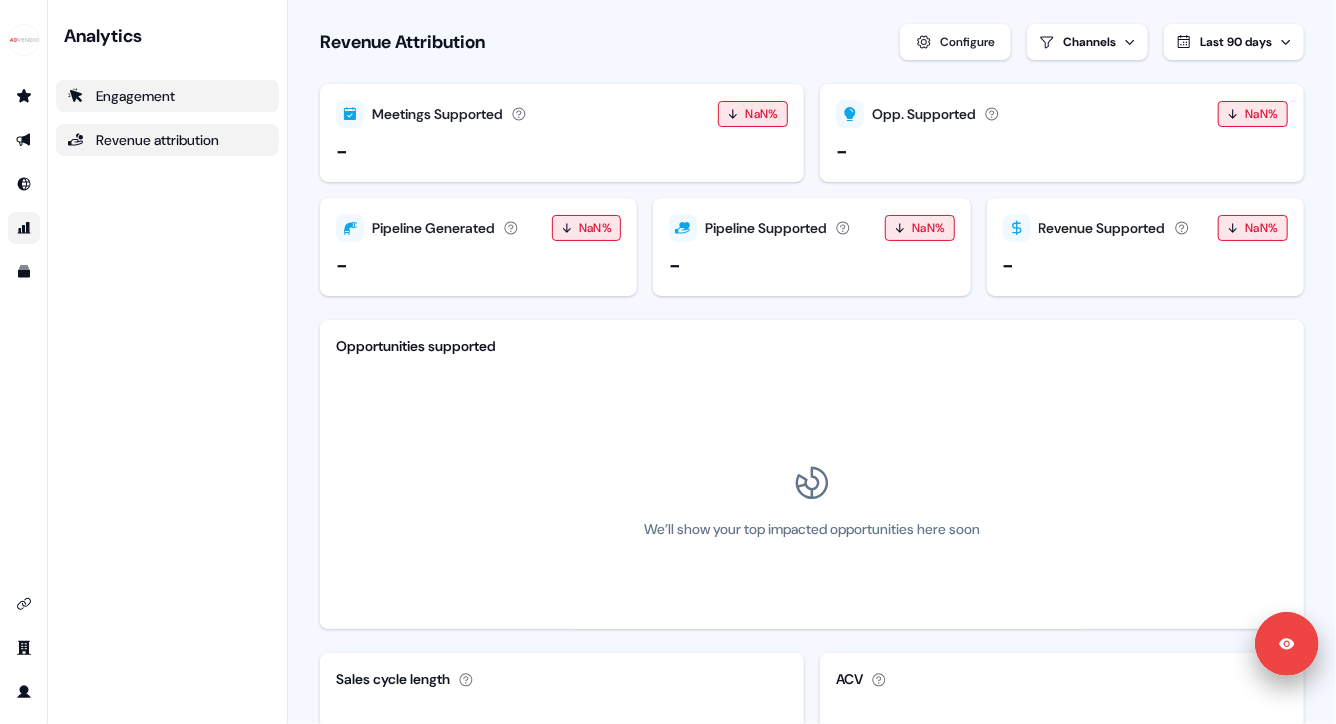 click on "Engagement" at bounding box center (167, 96) 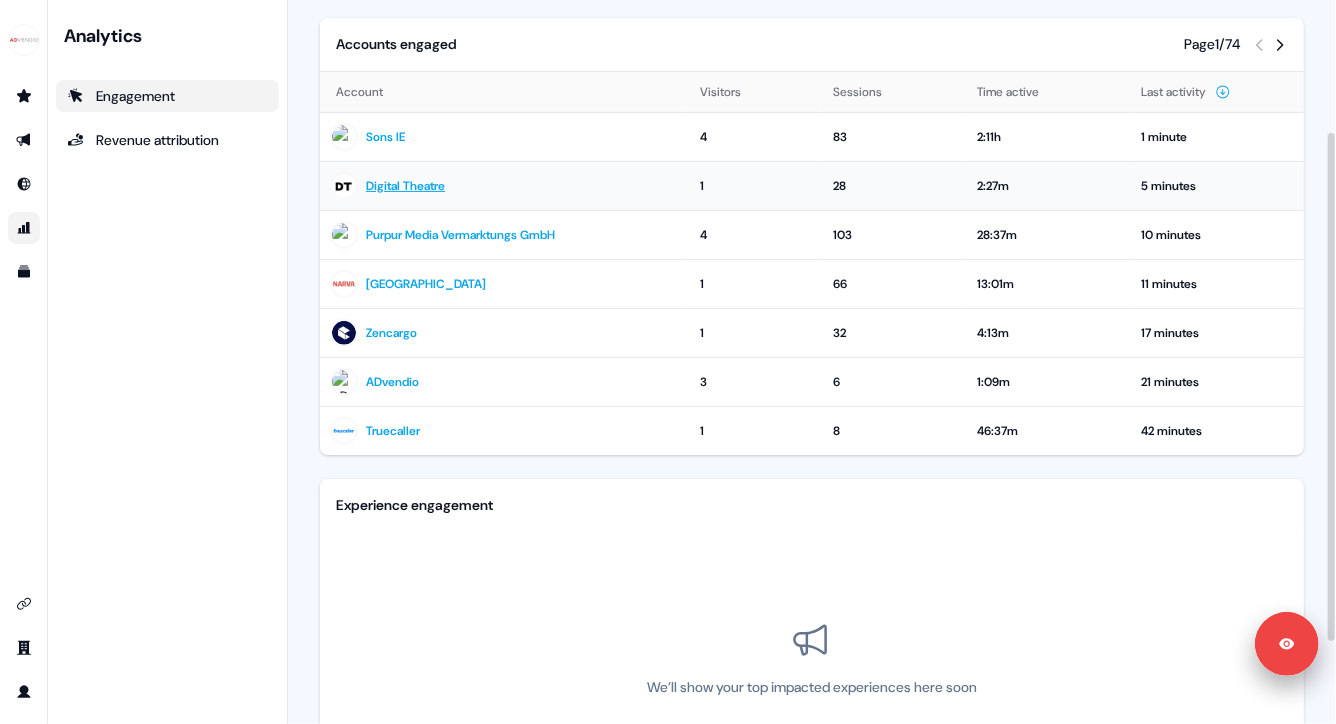 scroll, scrollTop: 305, scrollLeft: 0, axis: vertical 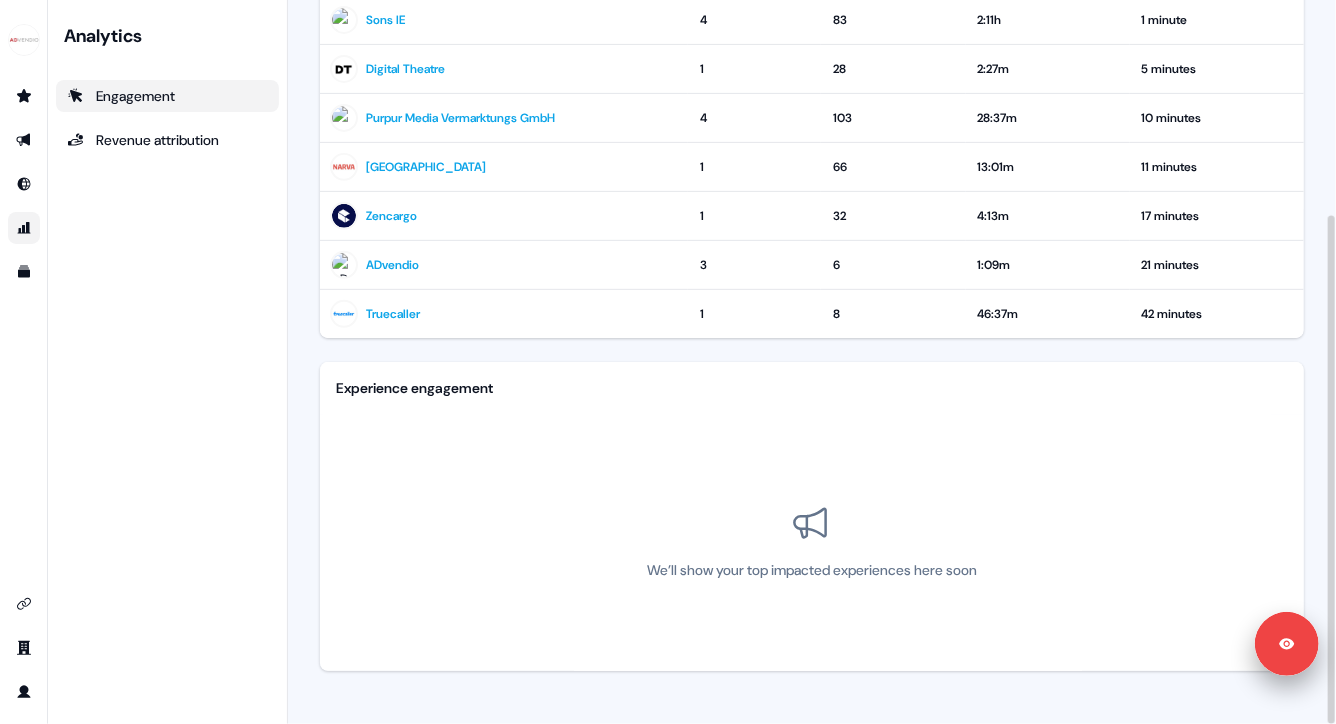 click on "Experience engagement" at bounding box center (414, 388) 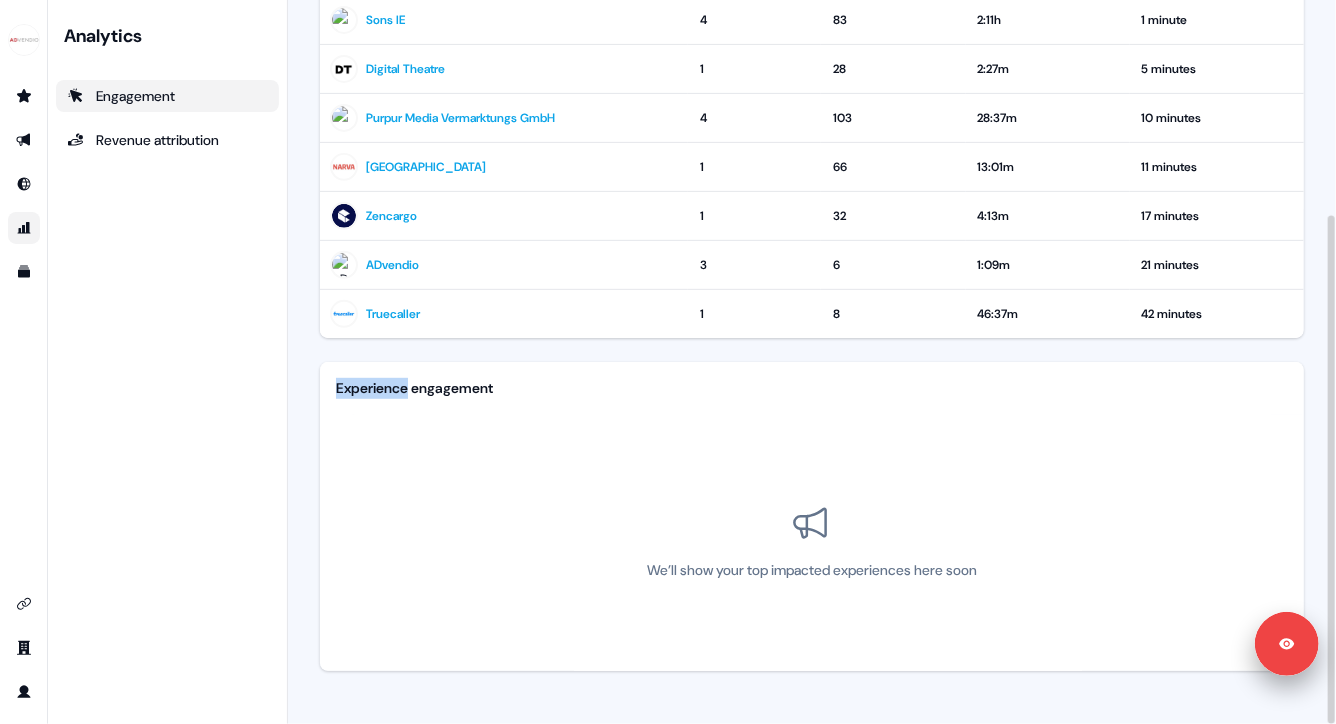 click on "Experience engagement" at bounding box center (414, 388) 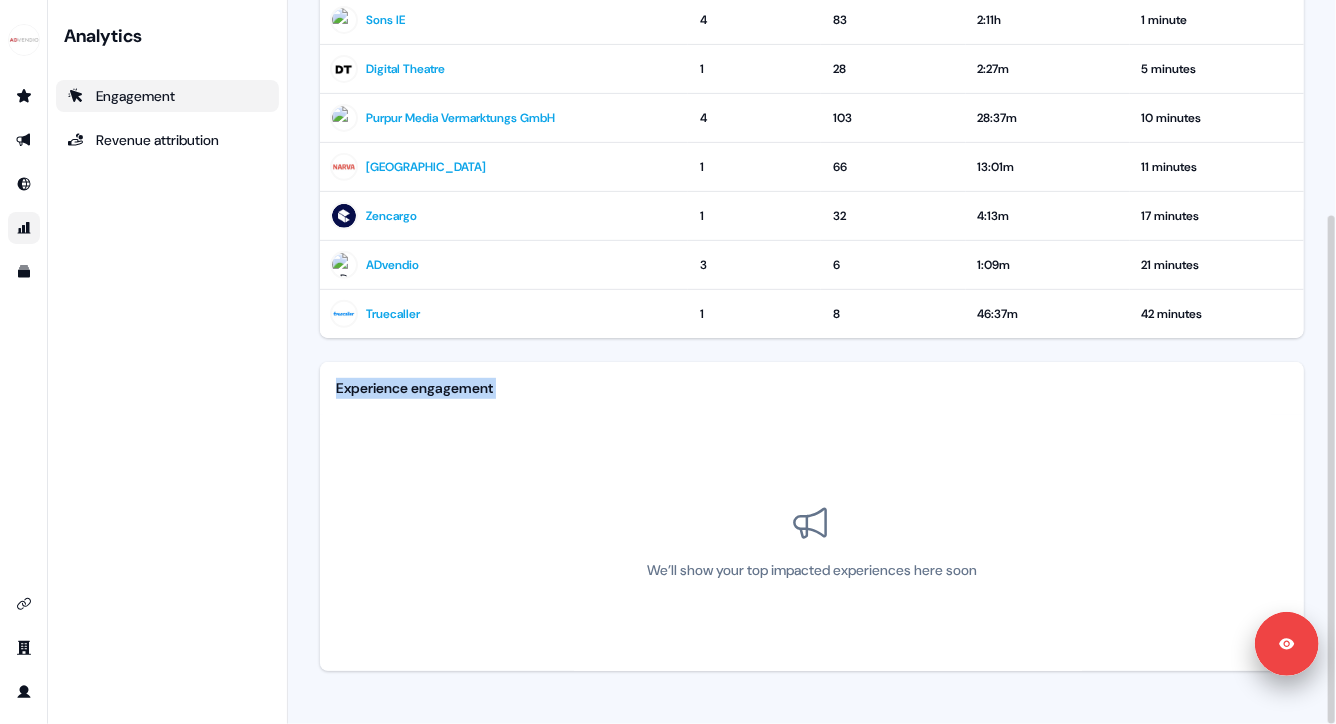 click on "Experience engagement" at bounding box center (414, 388) 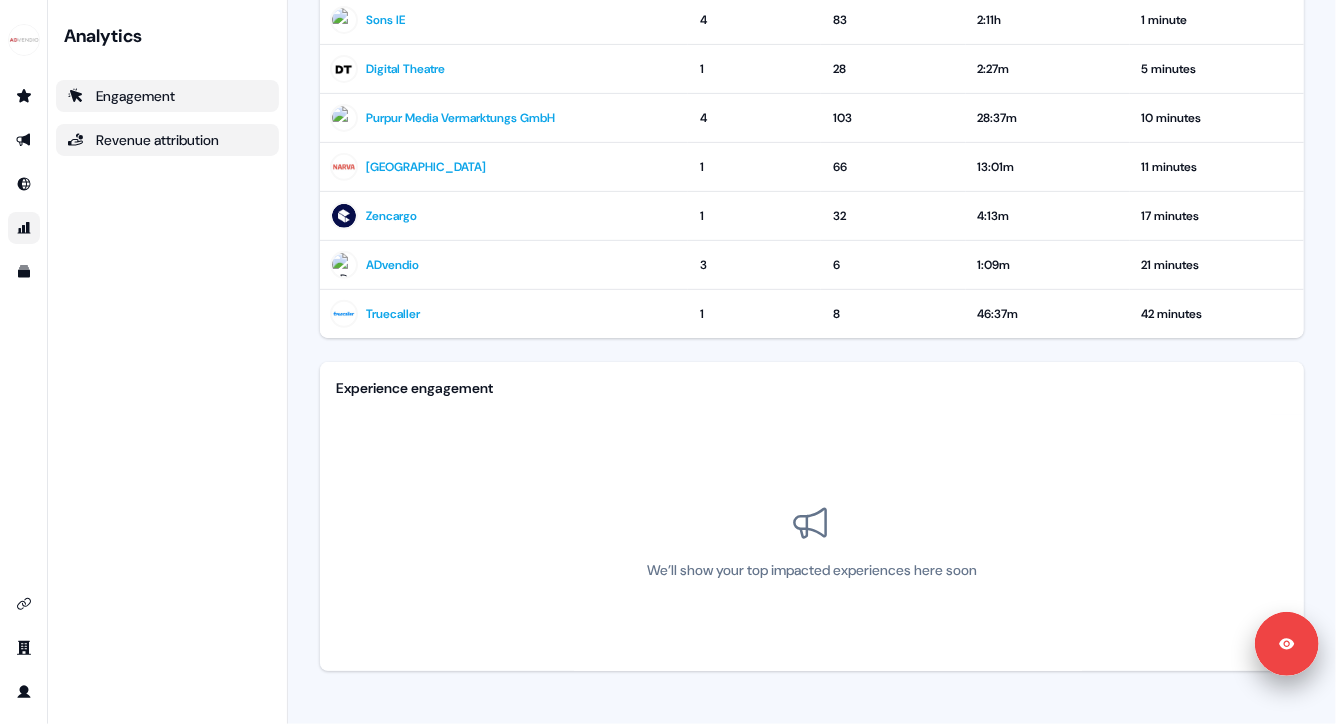 click on "Revenue attribution" at bounding box center [167, 140] 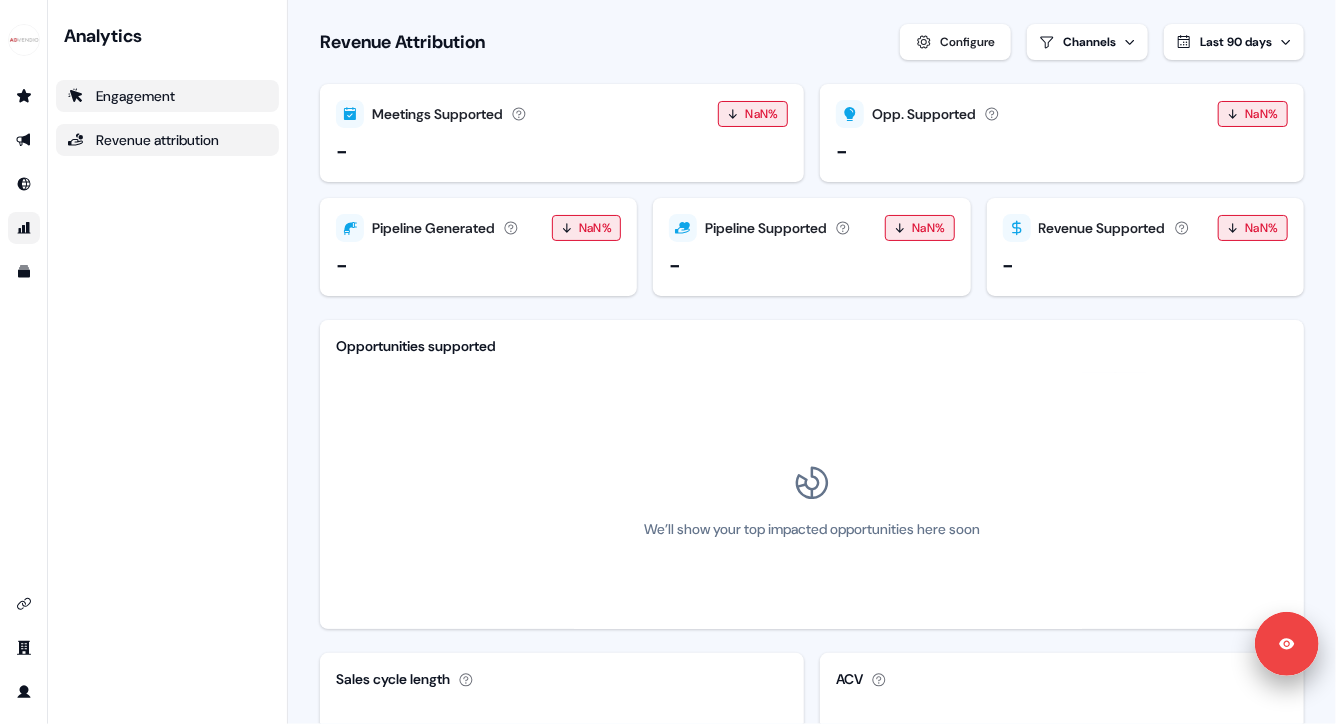 click on "Engagement" at bounding box center [167, 96] 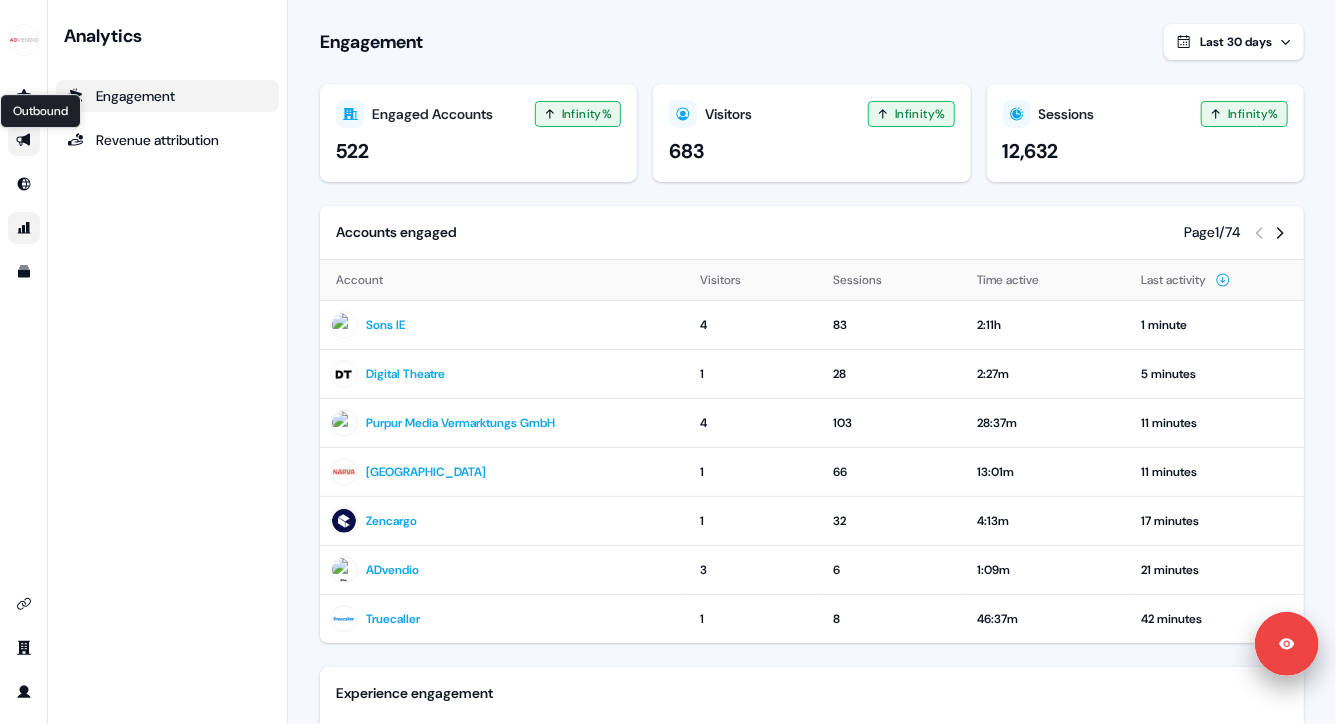click 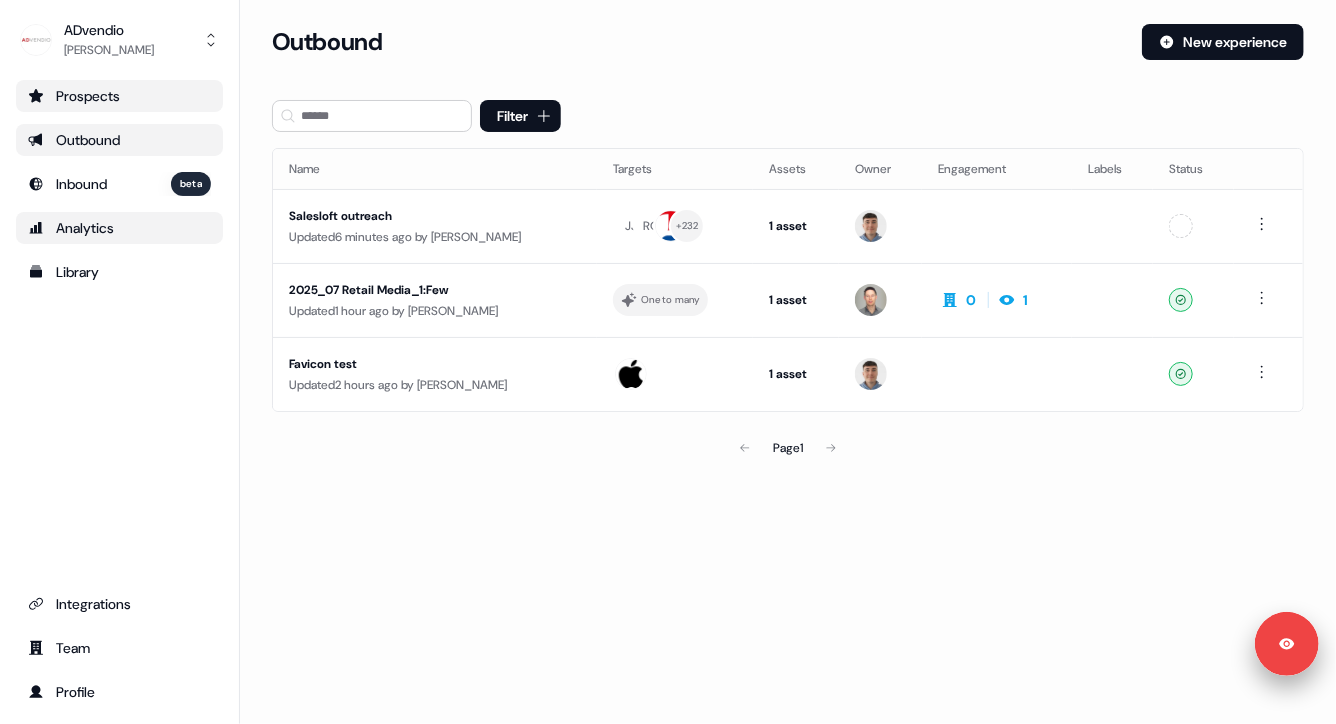 click on "Prospects" at bounding box center [119, 96] 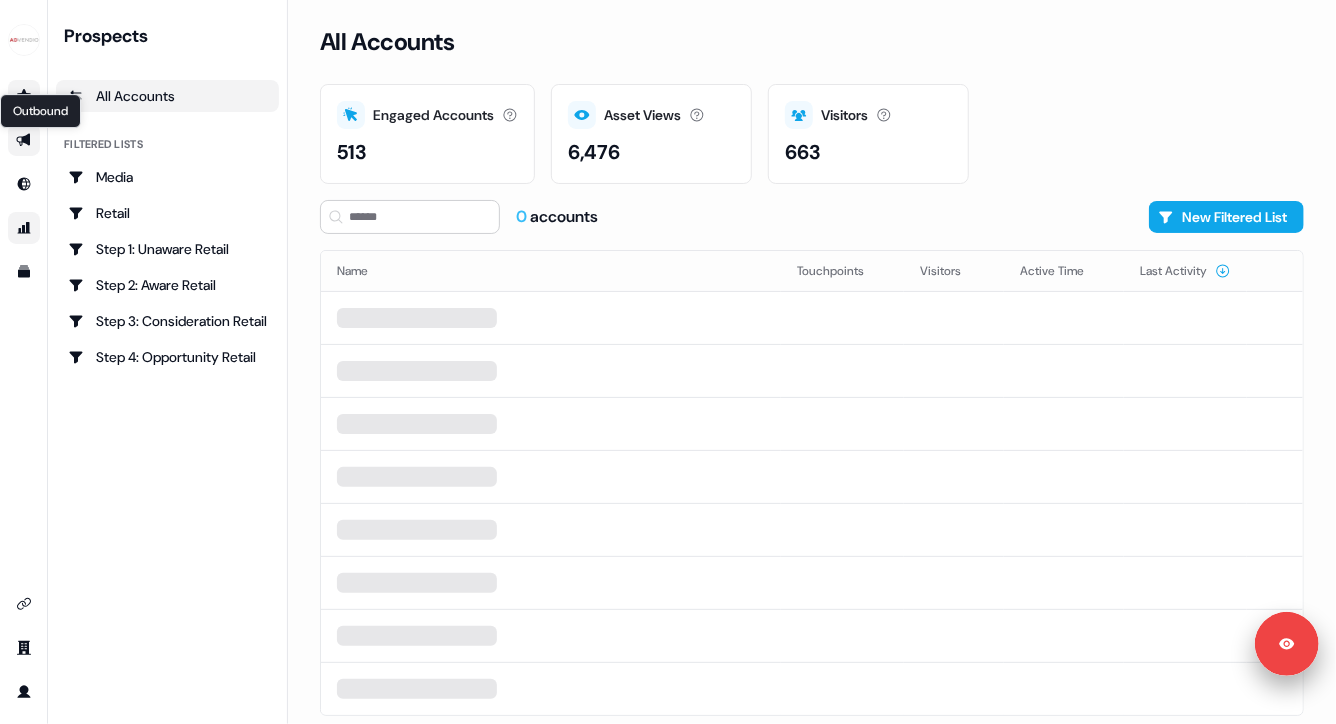 click 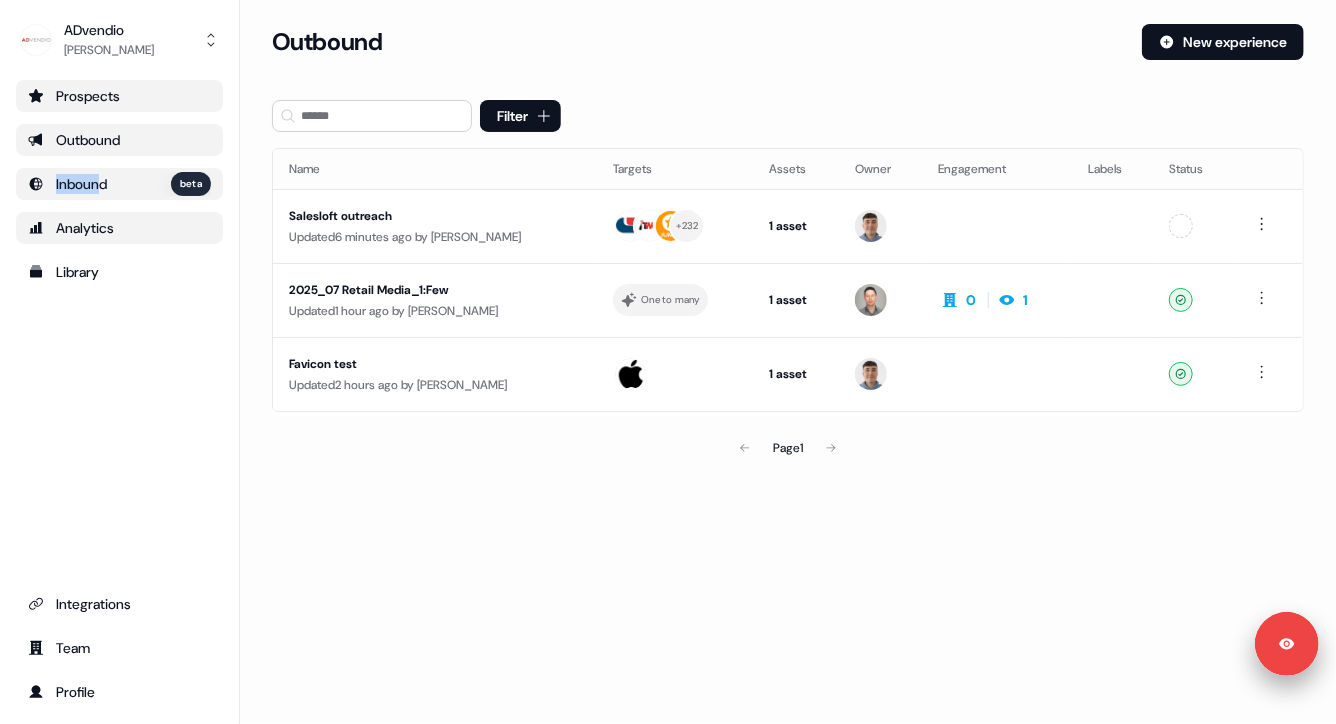 click on "Inbound" at bounding box center (81, 184) 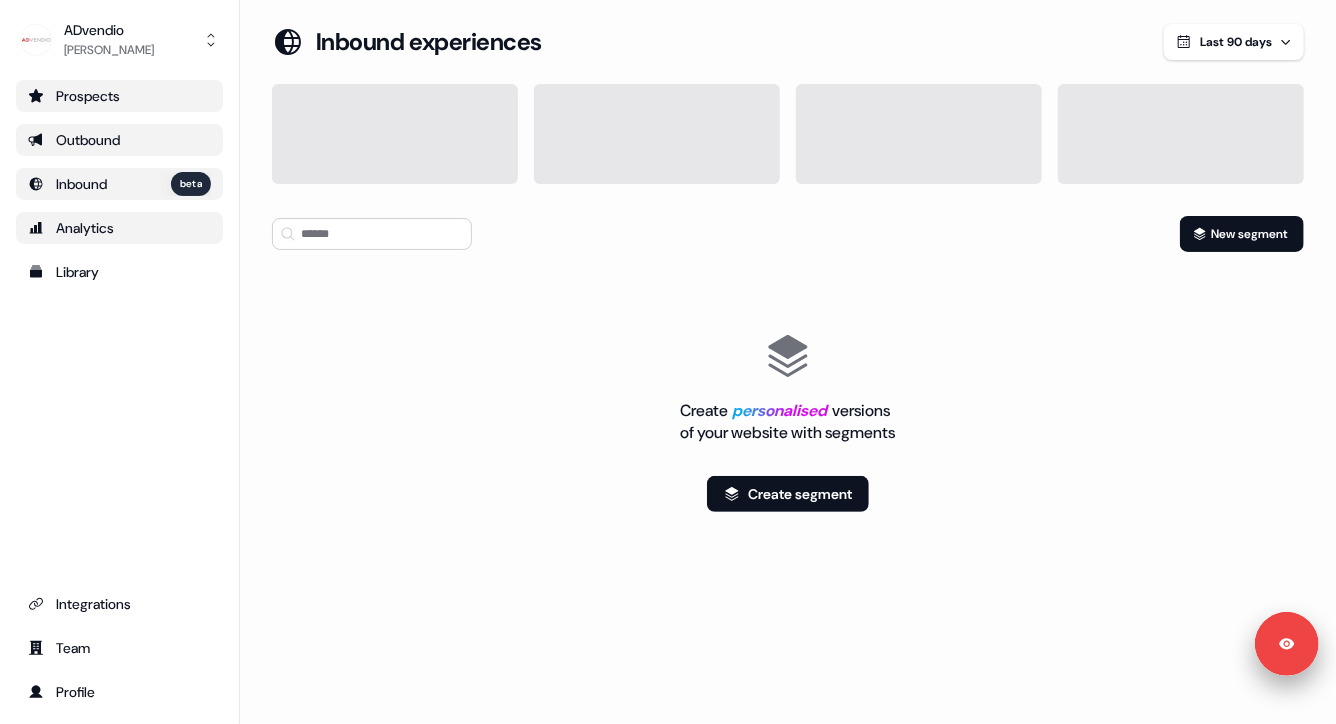 click on "Outbound" at bounding box center (119, 140) 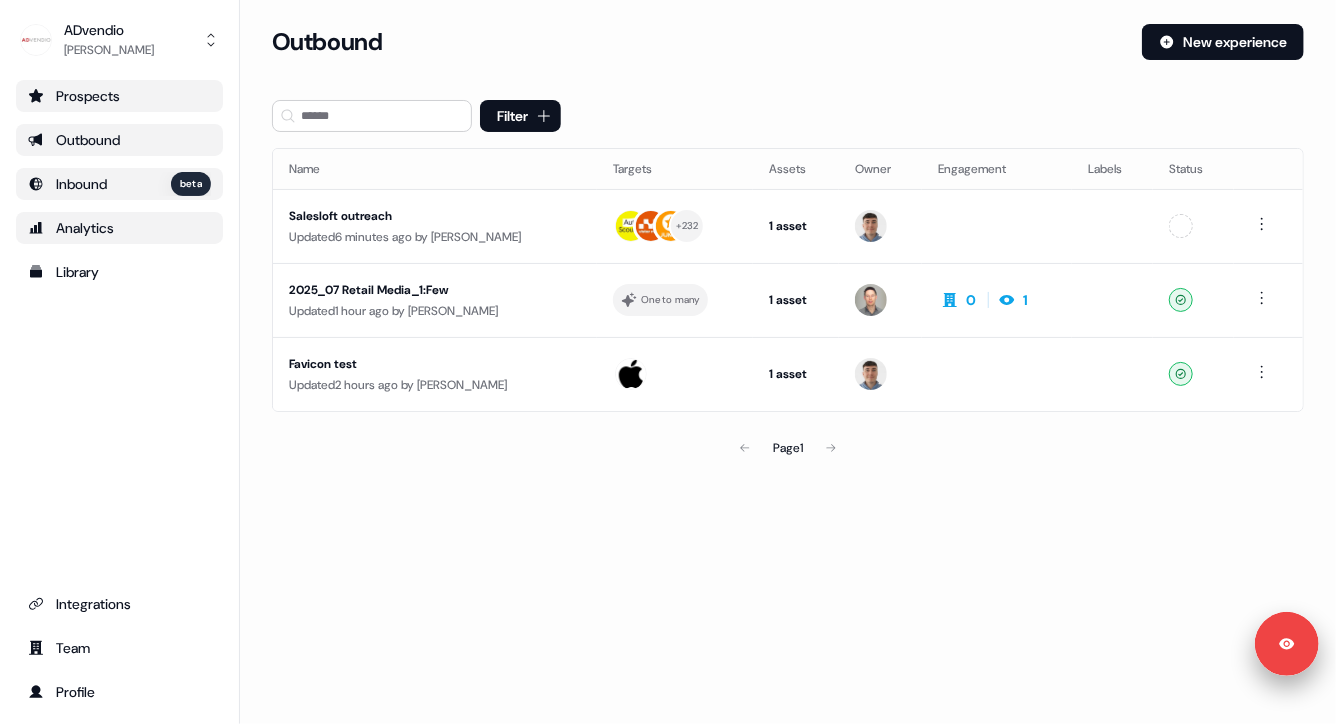 click on "Inbound" at bounding box center (81, 184) 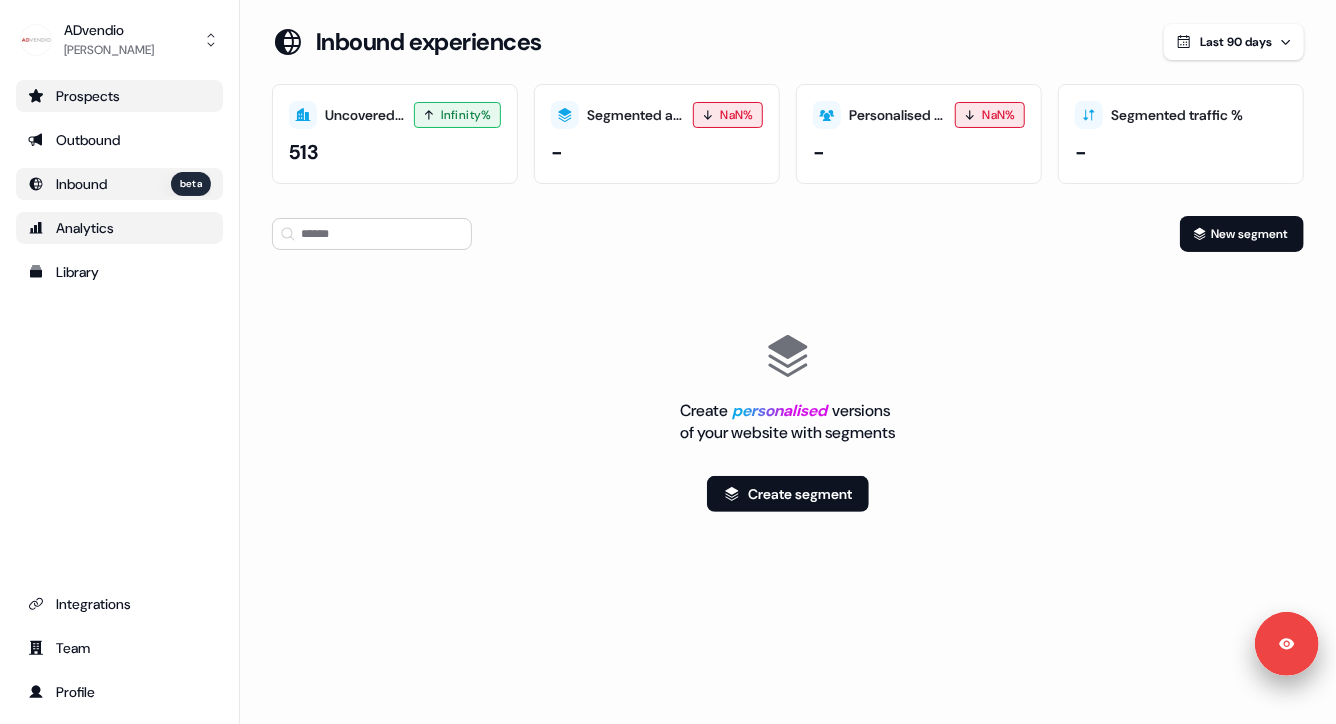 click on "Analytics" at bounding box center [119, 228] 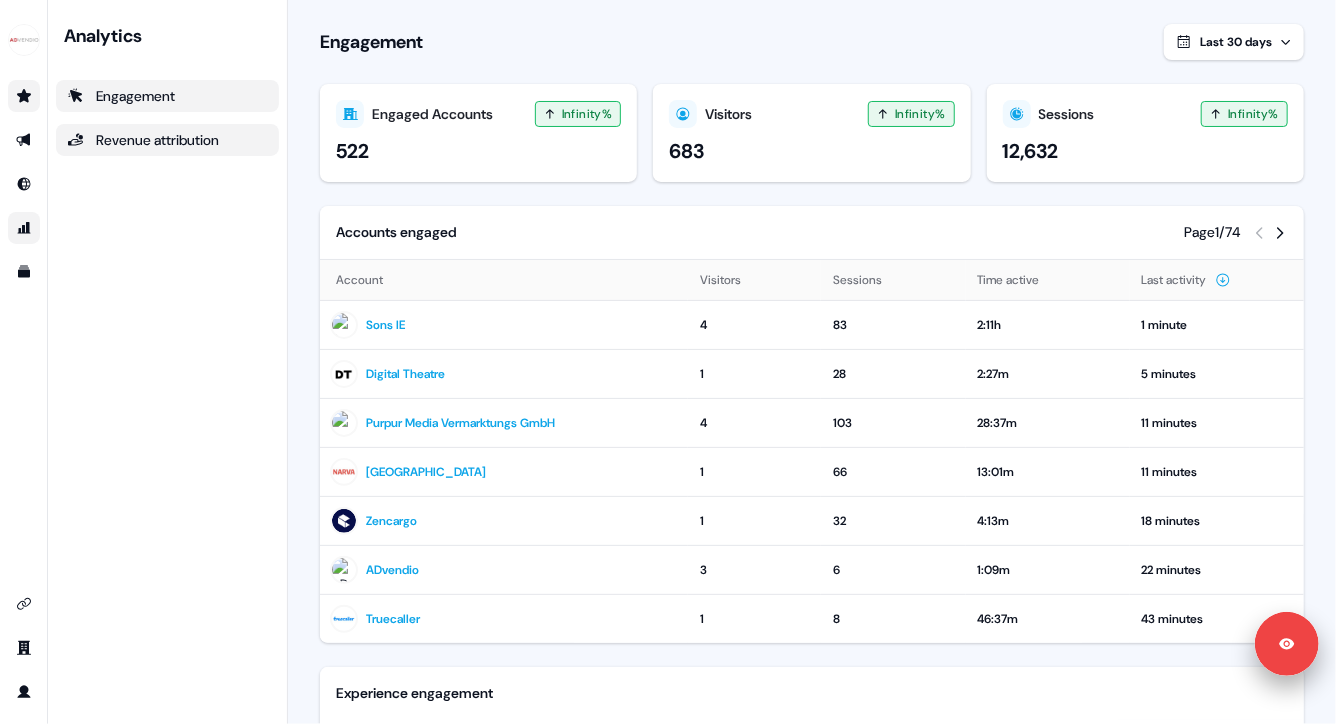 click on "Revenue attribution" at bounding box center [167, 140] 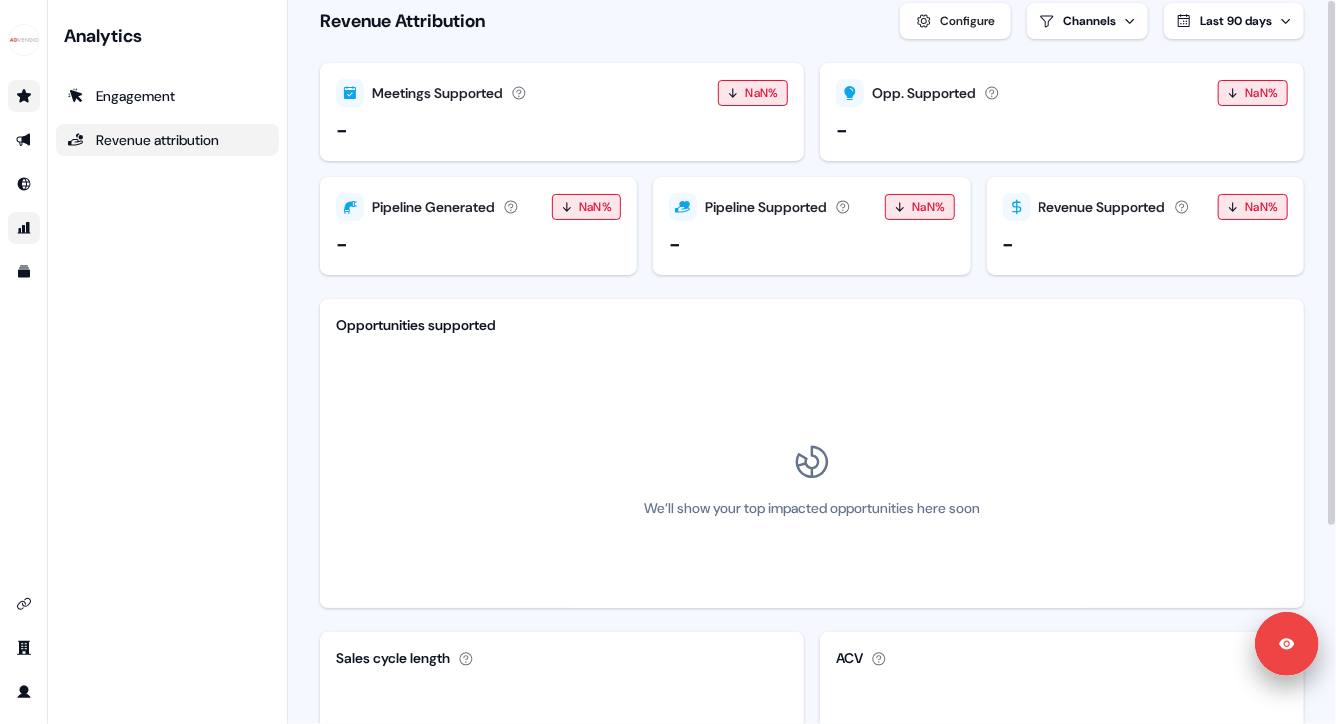 scroll, scrollTop: 0, scrollLeft: 0, axis: both 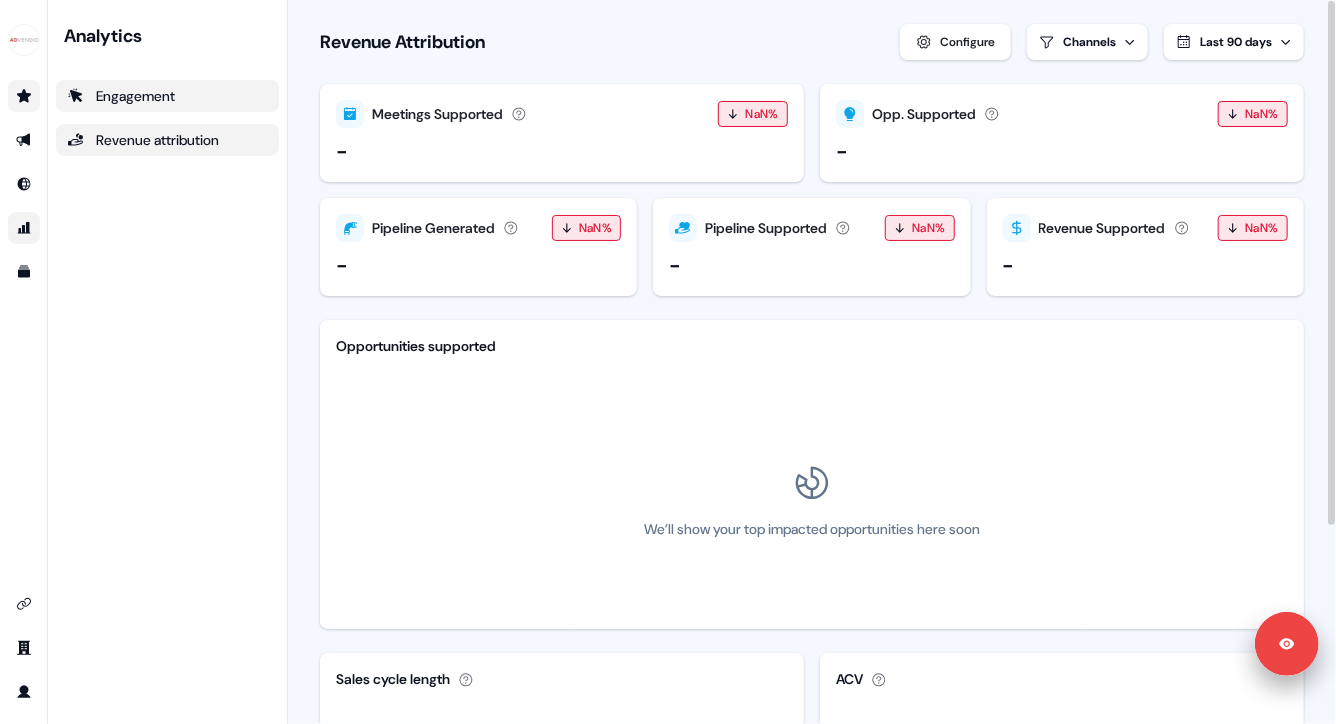 click on "Engagement" at bounding box center [167, 96] 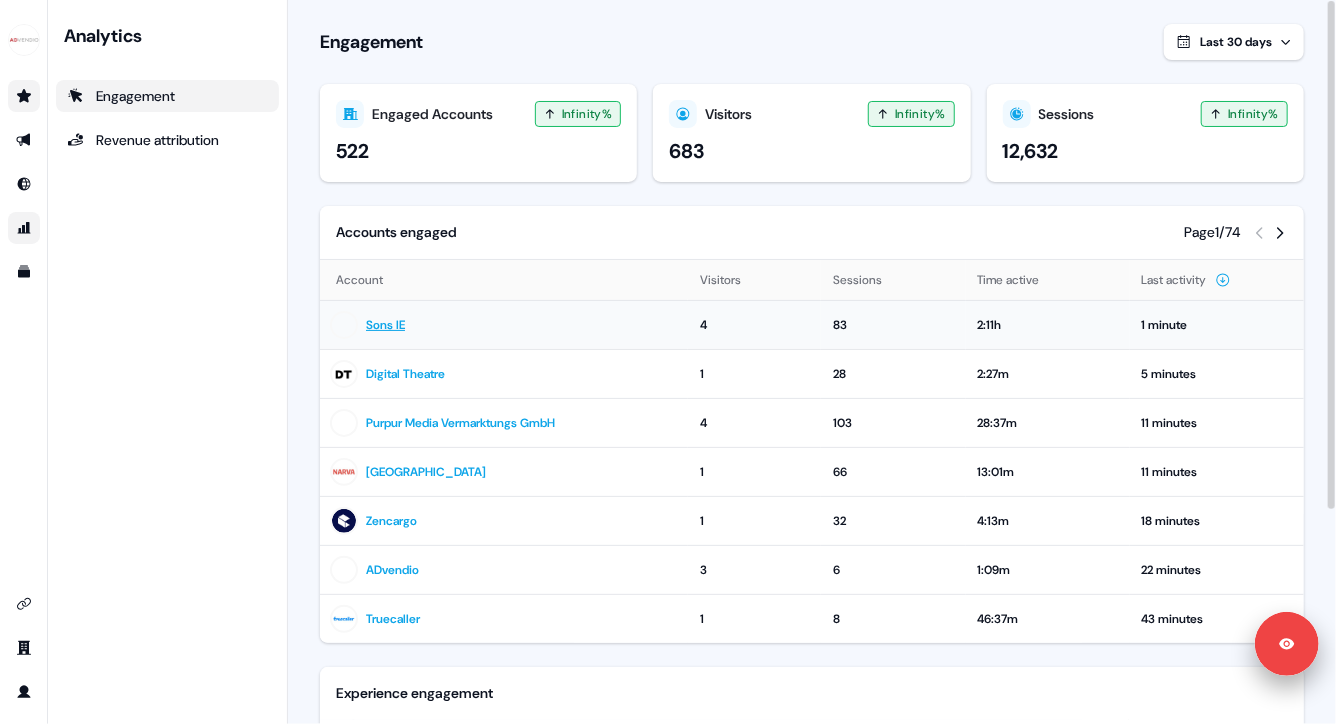 scroll, scrollTop: 305, scrollLeft: 0, axis: vertical 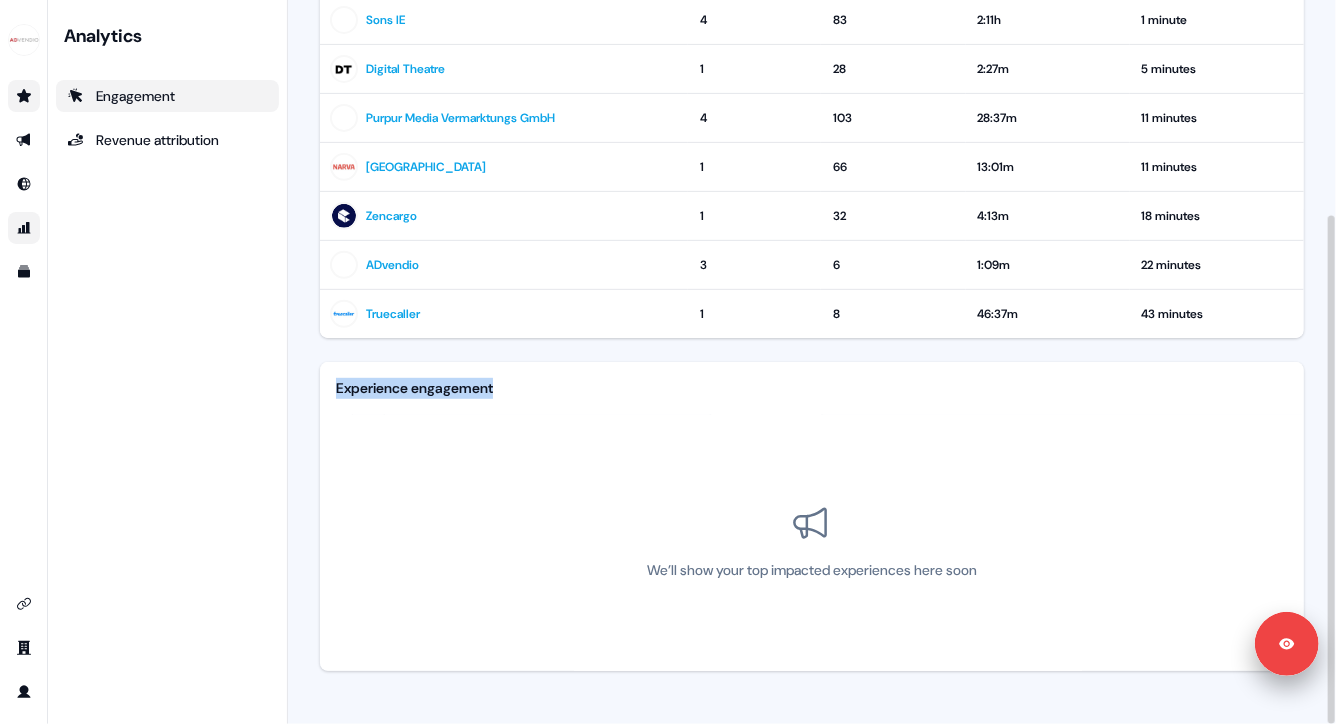 drag, startPoint x: 336, startPoint y: 387, endPoint x: 512, endPoint y: 387, distance: 176 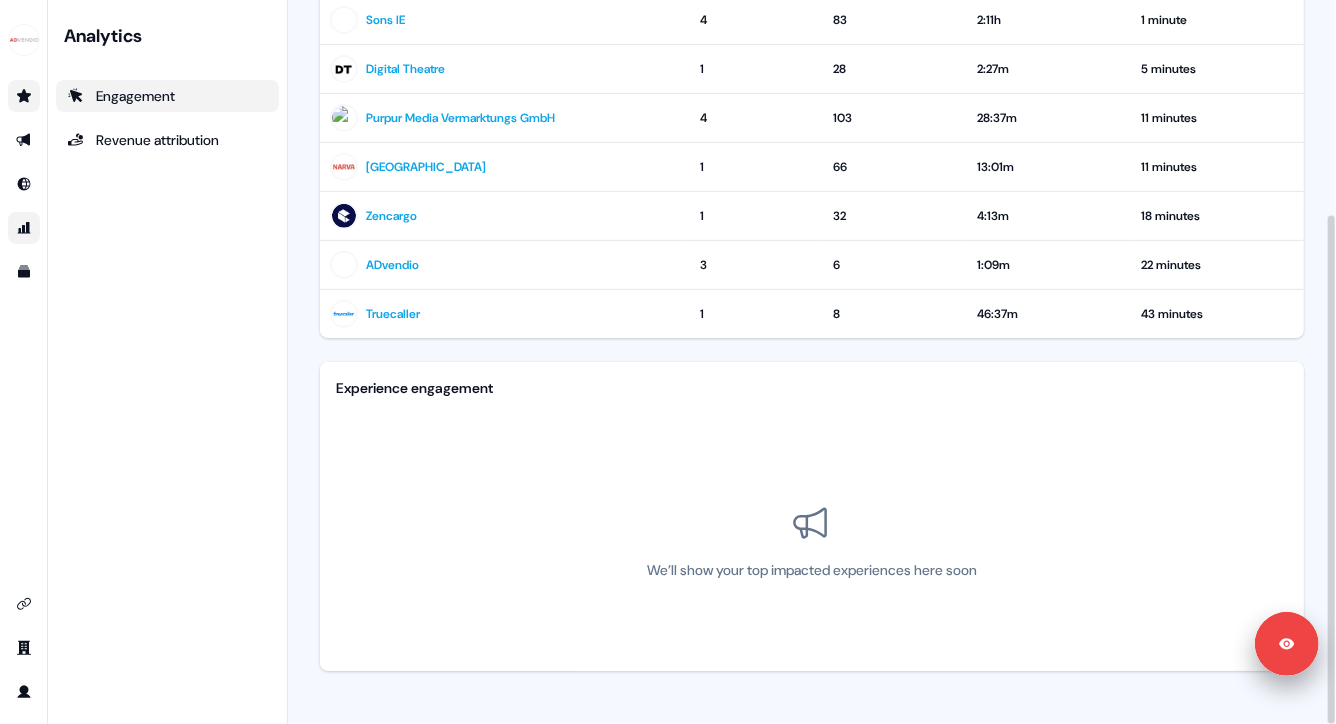 click on "We’ll show your top impacted experiences here soon" at bounding box center [812, 543] 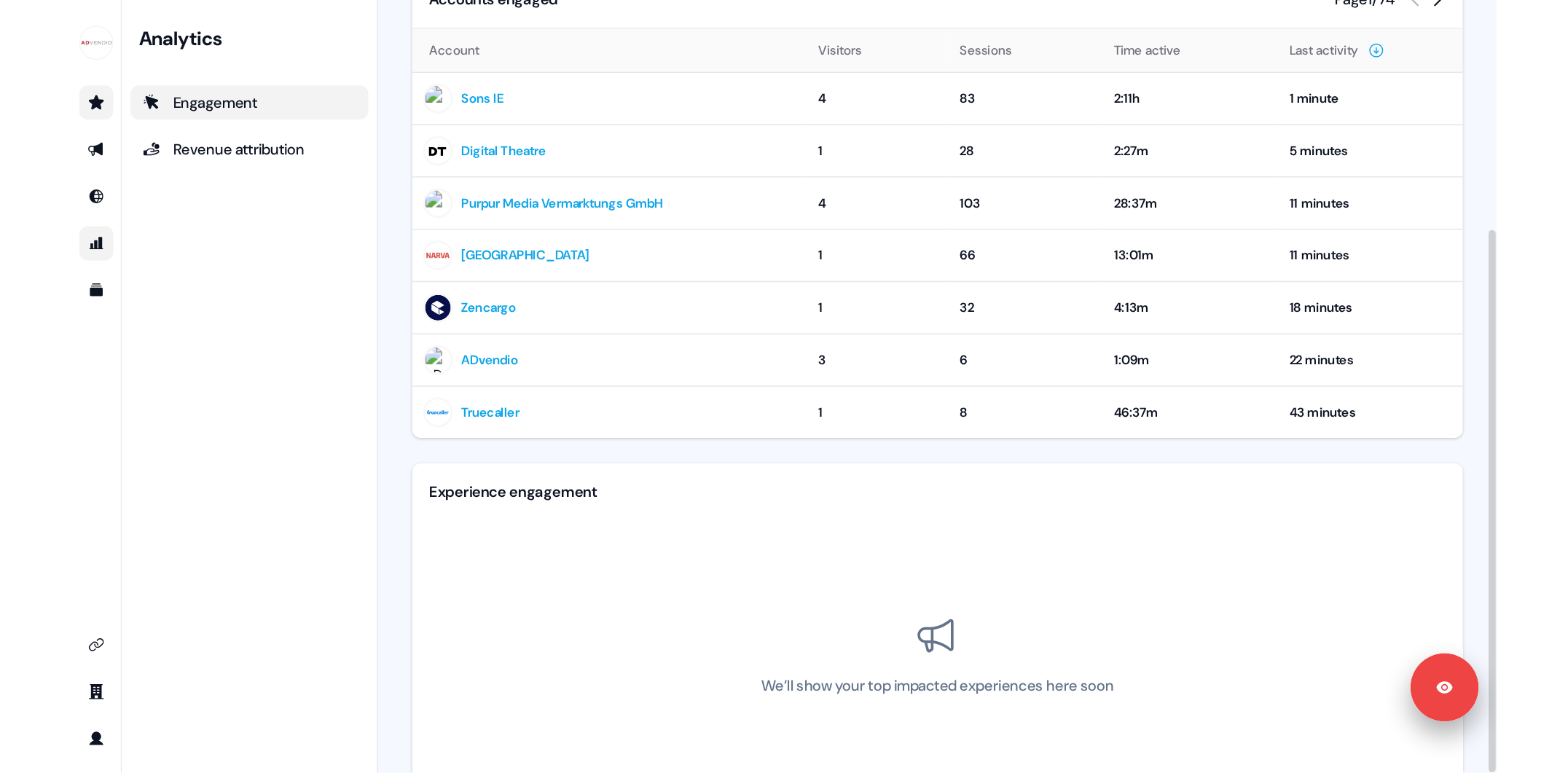 scroll, scrollTop: 222, scrollLeft: 0, axis: vertical 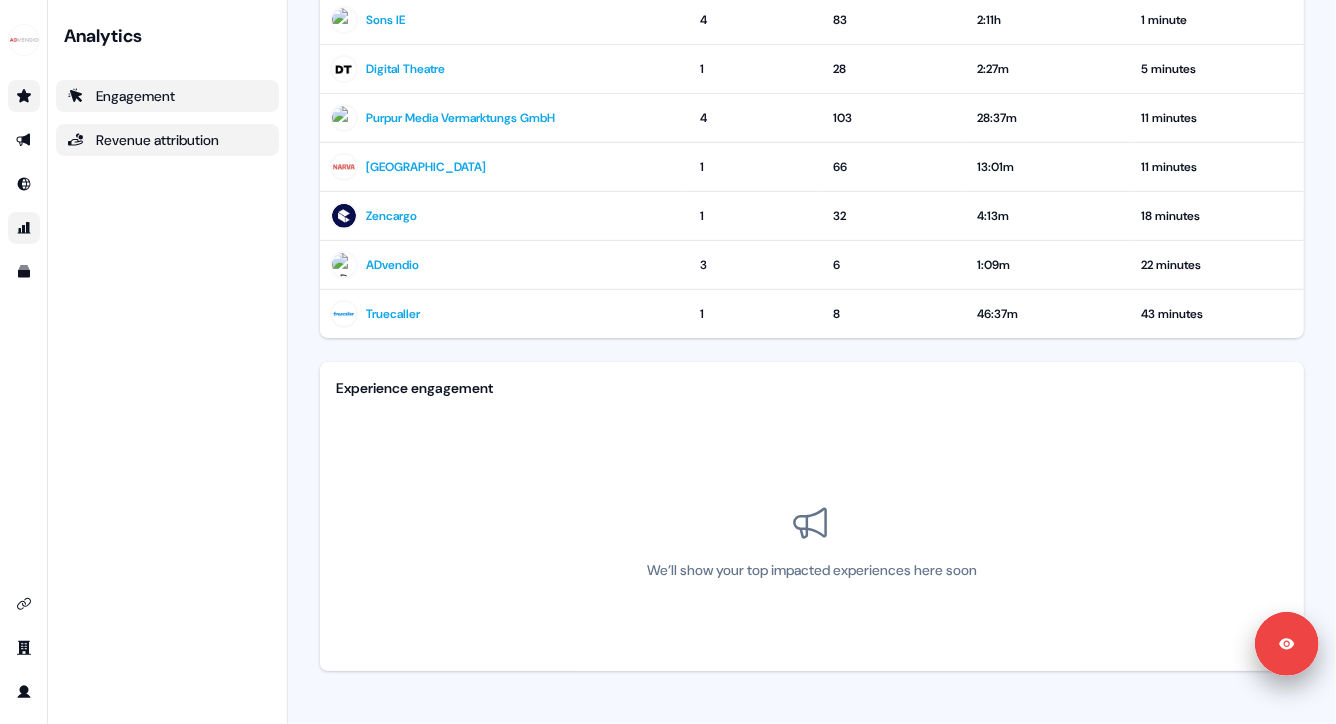 click on "Revenue attribution" at bounding box center (167, 140) 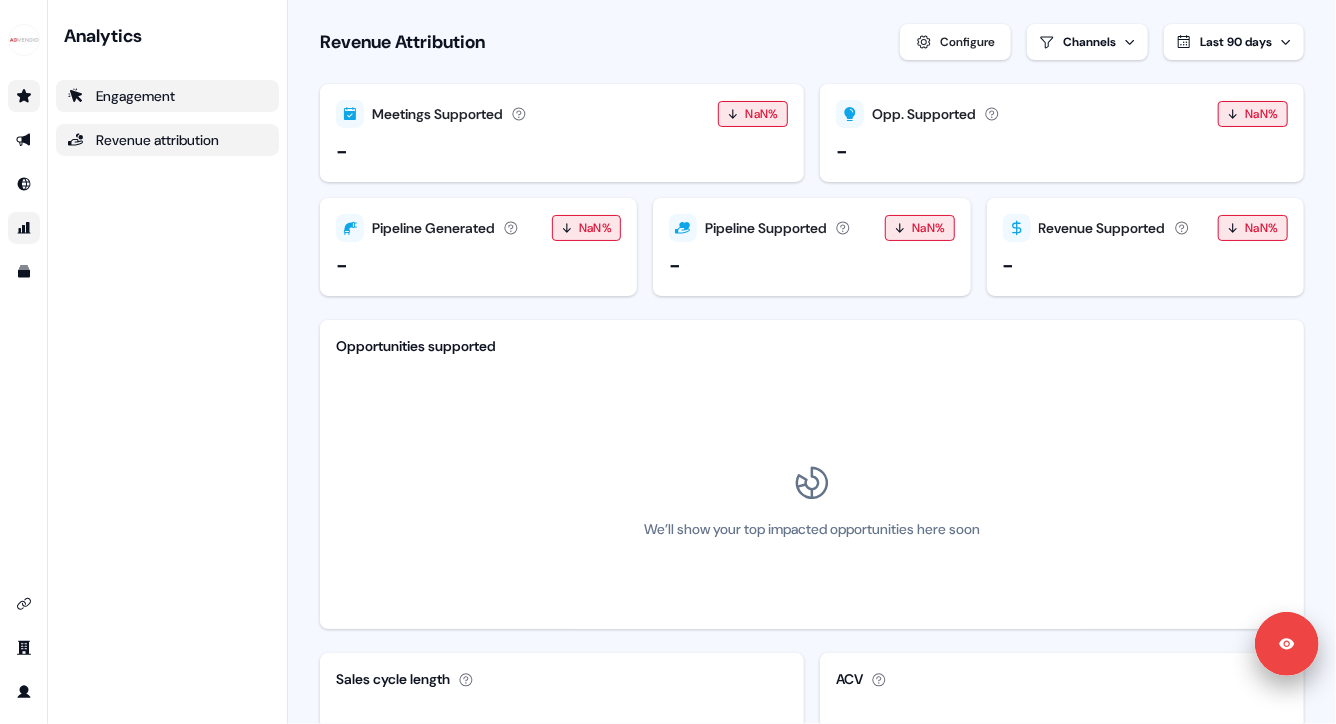 click on "Engagement" at bounding box center (167, 96) 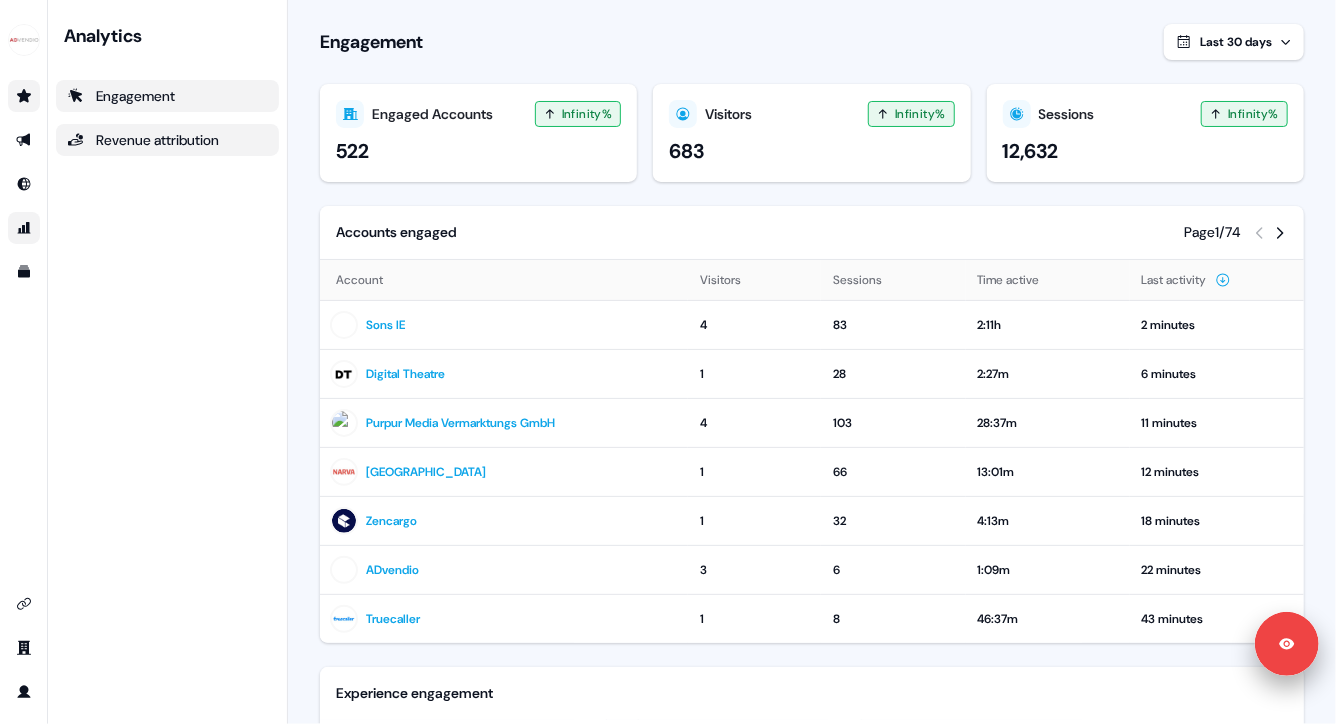 click on "Revenue attribution" at bounding box center (167, 140) 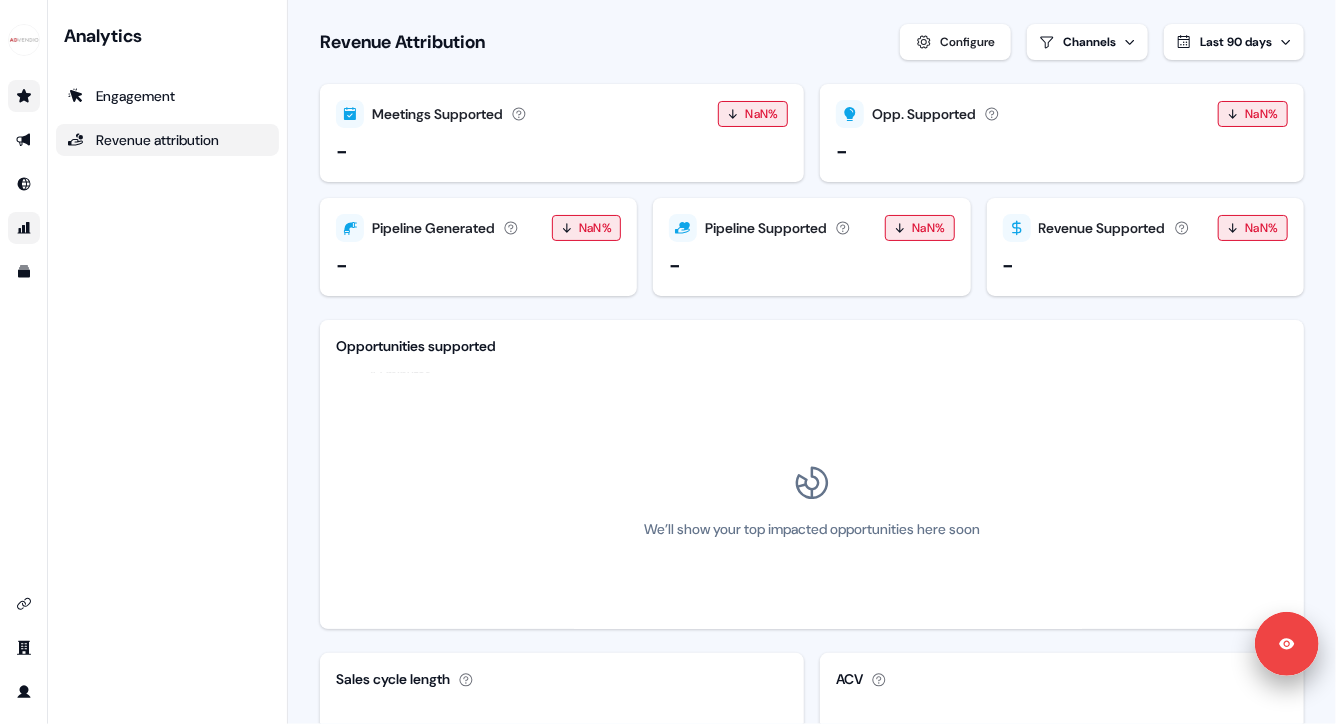 click on "Analytics Engagement Revenue attribution" at bounding box center [167, 362] 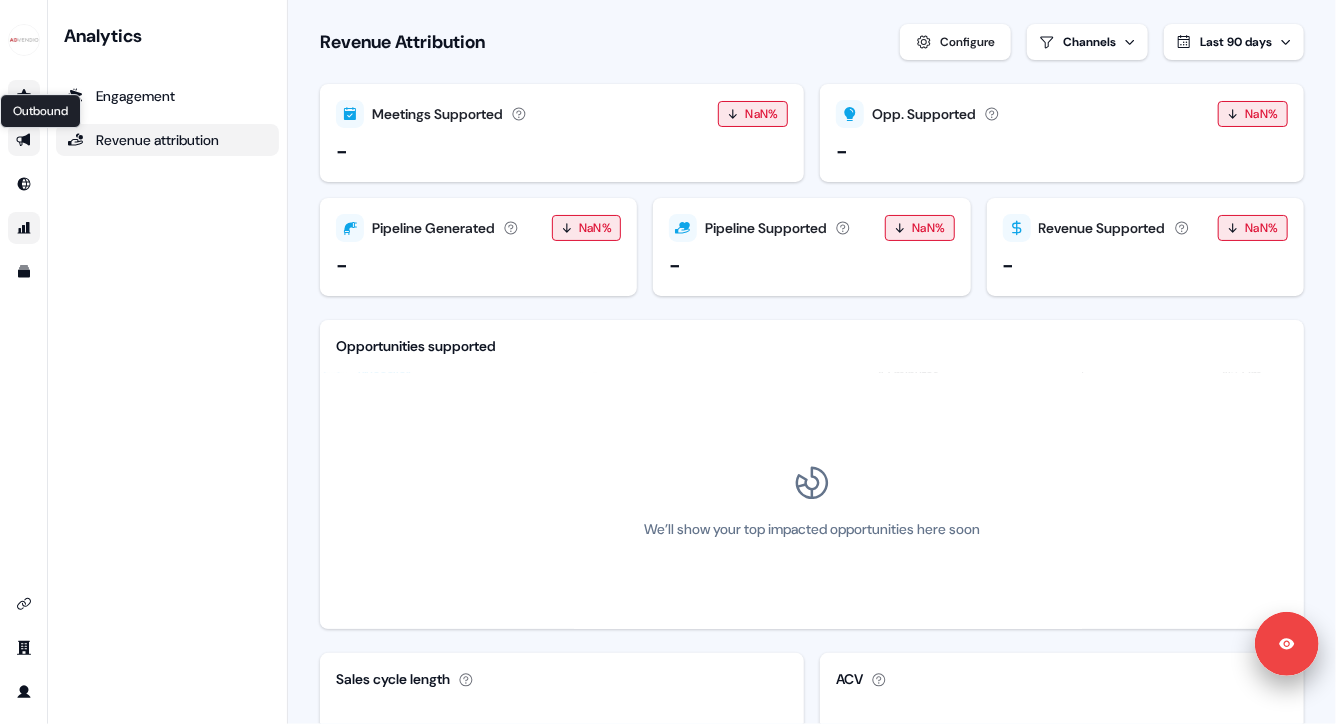 click 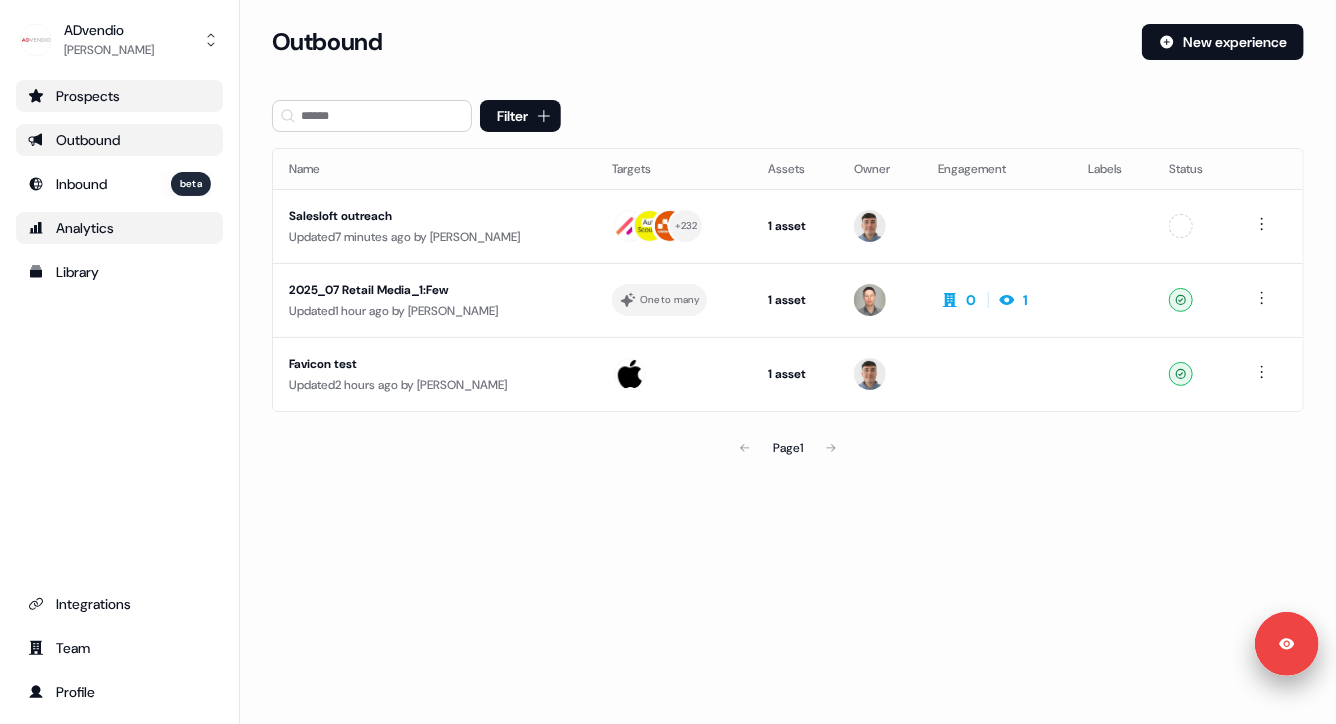 click on "Loading... Outbound New experience Filter Name Targets Assets Owner Engagement Labels Status Salesloft outreach Updated  7 minutes ago   by   [PERSON_NAME] + 232 1   asset Outreach (Starter) Unconfigured 2025_07 Retail Media_1:Few Updated  1 hour ago   by   [PERSON_NAME] One to many 1   asset Outreach (Starter) 0 1 Ready Favicon test Updated  2 hours ago   by   [PERSON_NAME] 1   asset Outreach (Starter) Ready Page  1" at bounding box center (788, 274) 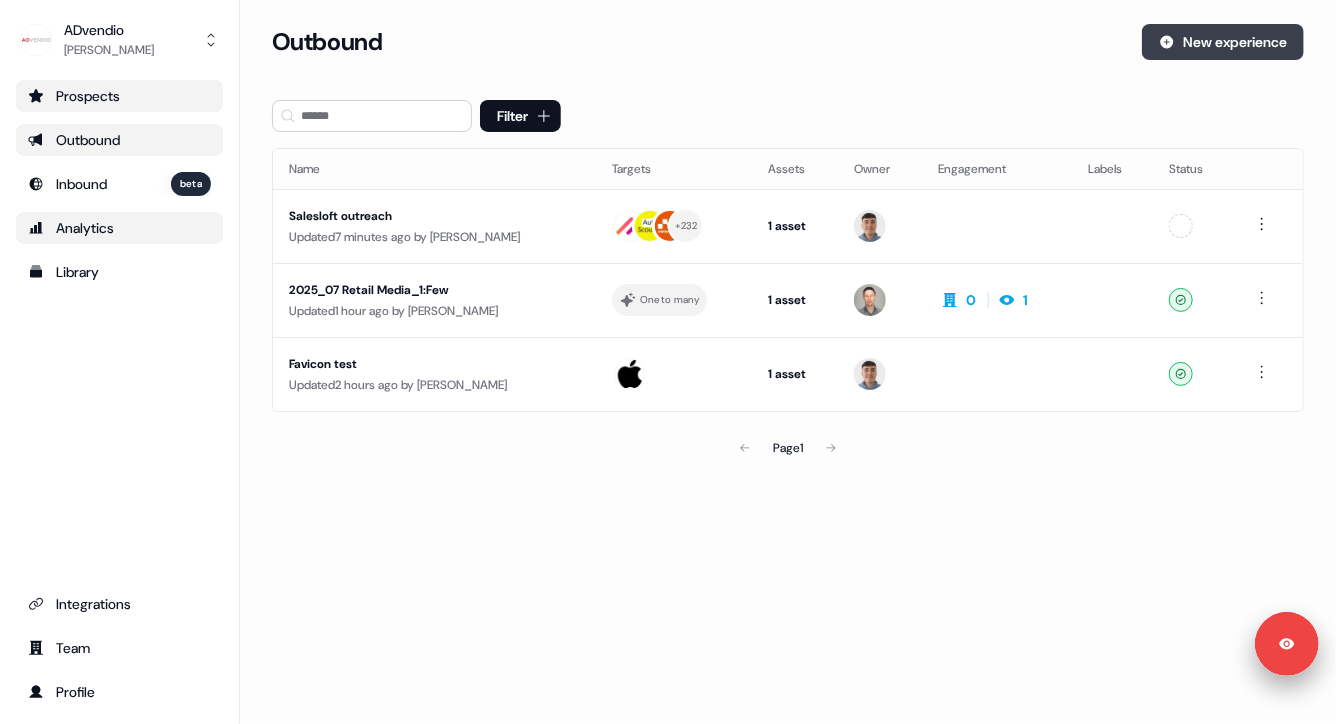 click on "New experience" at bounding box center (1223, 42) 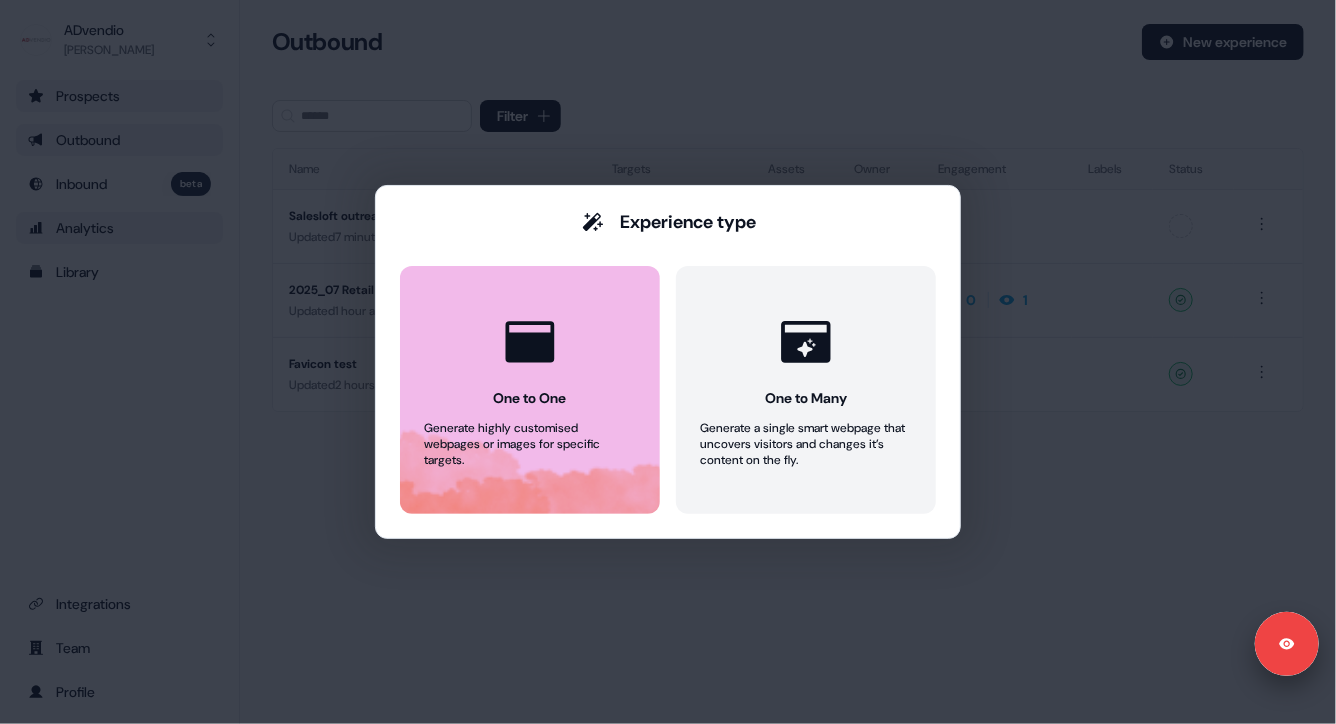 click on "One to One Generate highly customised webpages or images for specific targets." at bounding box center [530, 390] 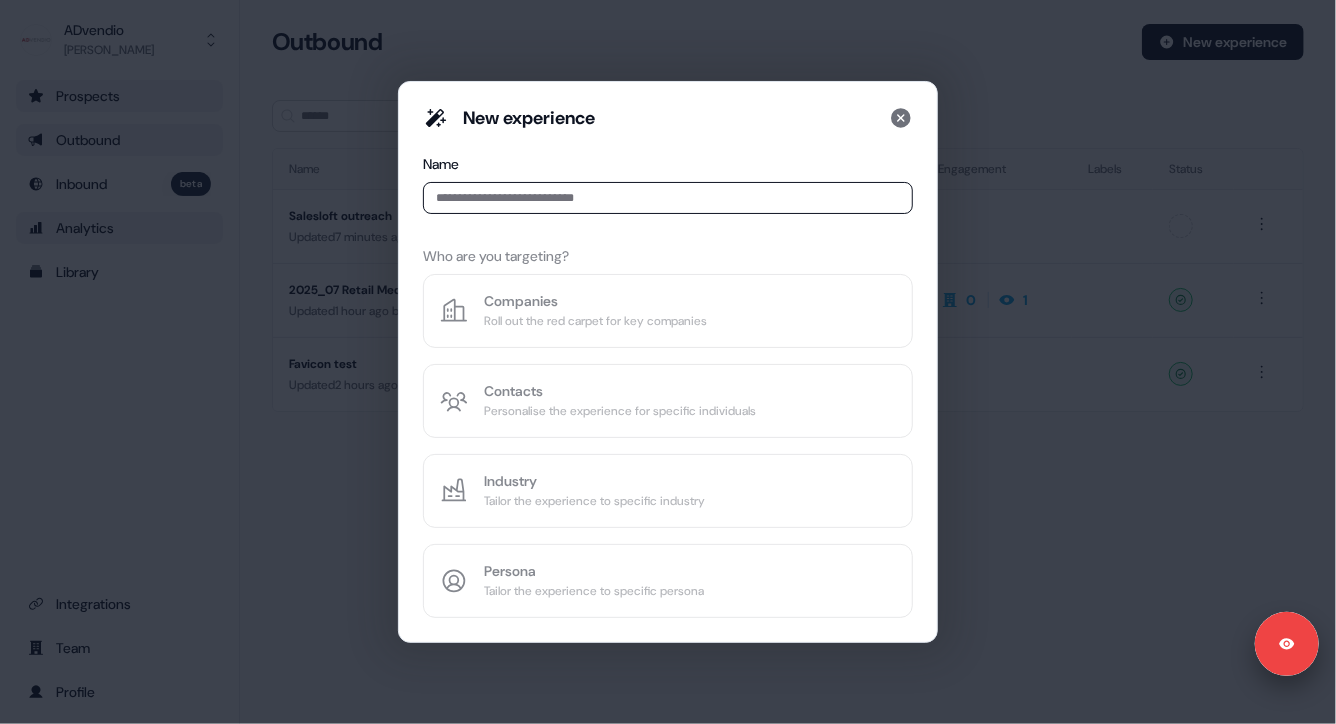 click on "New experience Name Who are you targeting? Companies Roll out the red carpet for key companies Contacts Personalise the experience for specific individuals Industry Tailor the experience to specific industry Persona Tailor the experience to specific persona" at bounding box center (668, 362) 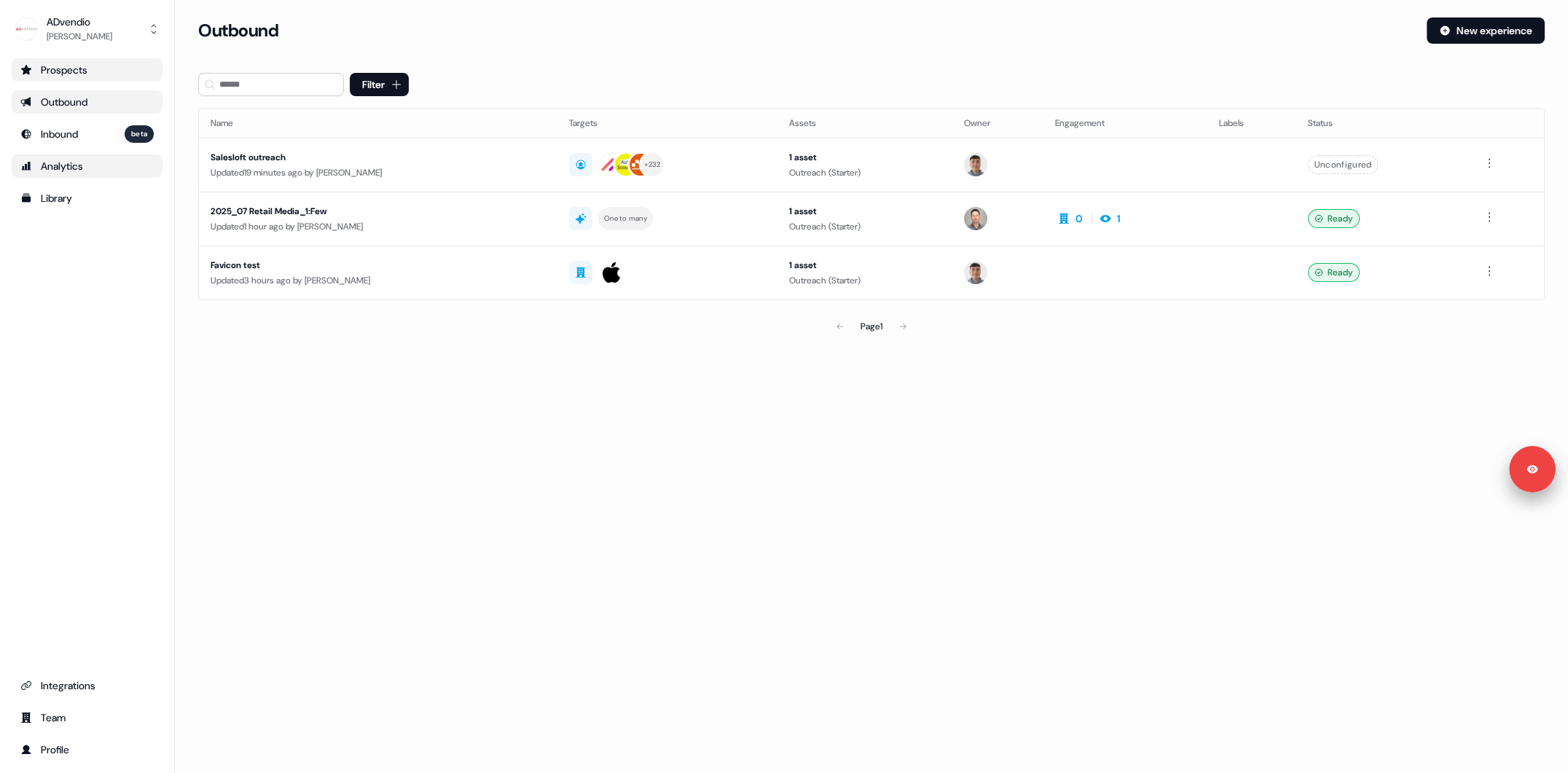 click on "Loading... Outbound New experience Filter Name Targets Assets Owner Engagement Labels Status Salesloft outreach Updated  19 minutes ago   by   [PERSON_NAME] + 232 1   asset Outreach (Starter) Unconfigured 2025_07 Retail Media_1:Few Updated  1 hour ago   by   [PERSON_NAME] One to many 1   asset Outreach (Starter) 0 1 Ready Favicon test Updated  3 hours ago   by   [PERSON_NAME] 1   asset Outreach (Starter) Ready Page  1" at bounding box center [871, 386] 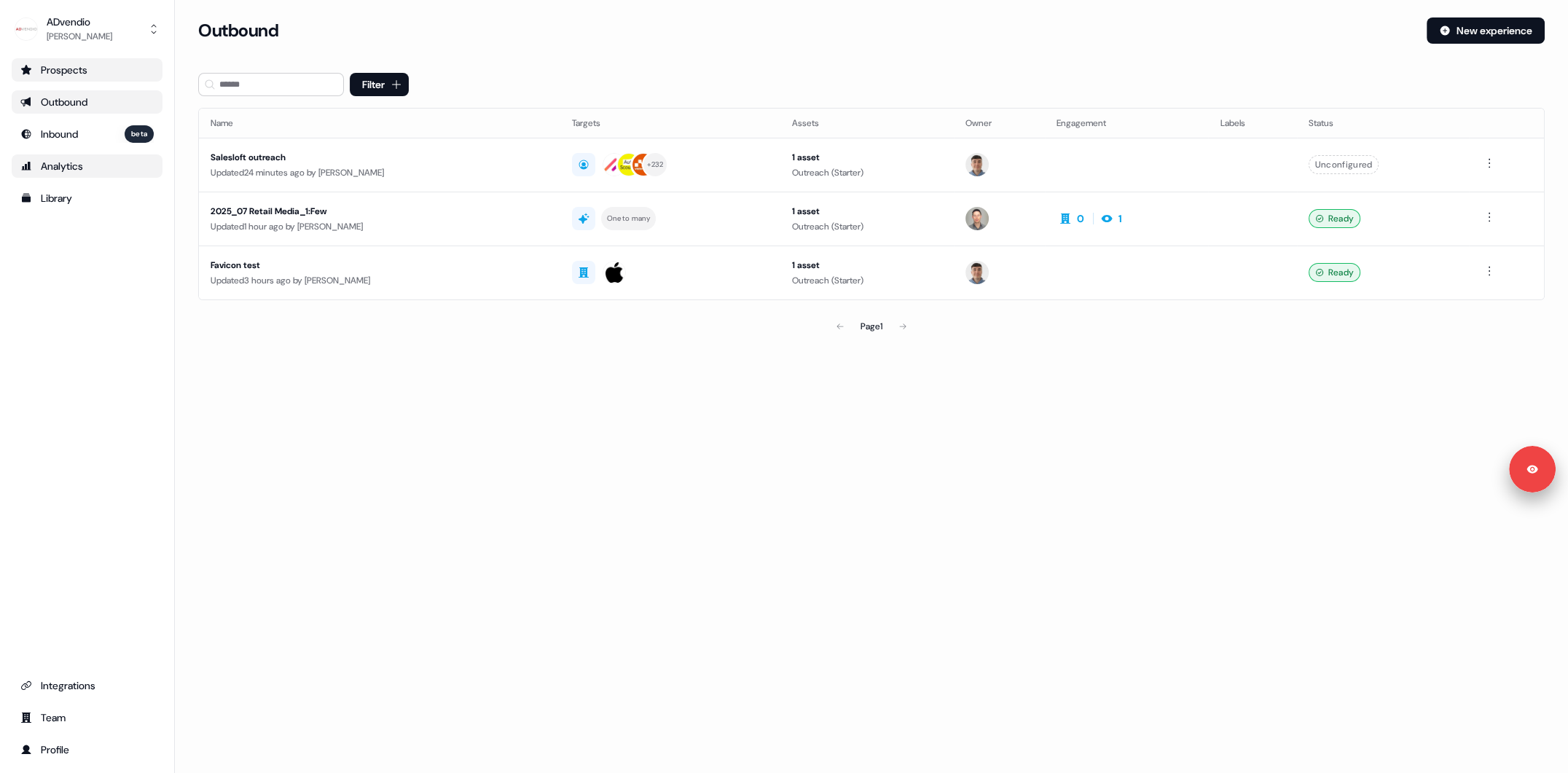 click on "Outbound" at bounding box center [807, 31] 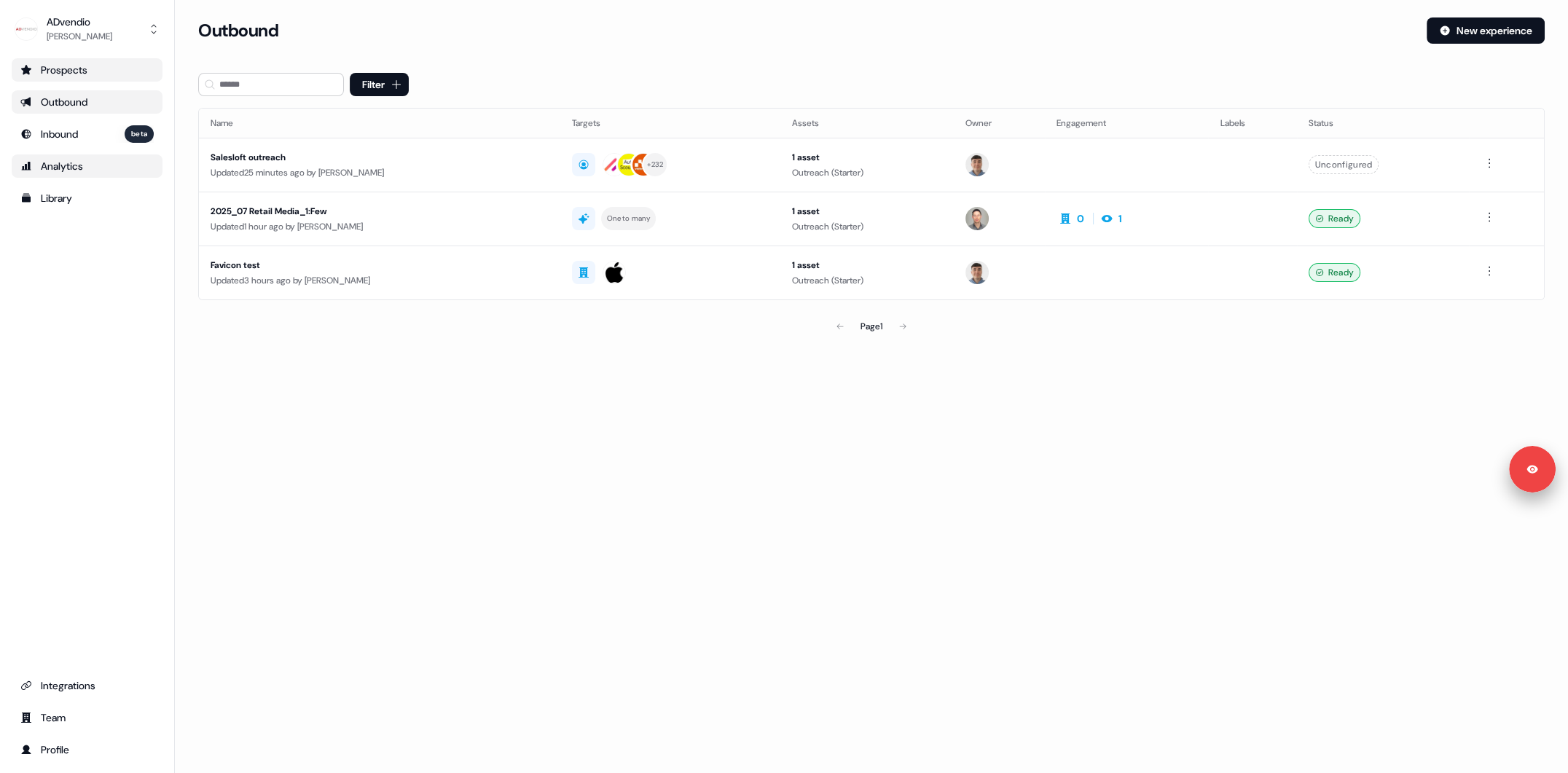 click on "Loading... Outbound New experience Filter Name Targets Assets Owner Engagement Labels Status Salesloft outreach Updated  25 minutes ago   by   [PERSON_NAME] + 232 1   asset Outreach (Starter) Unconfigured 2025_07 Retail Media_1:Few Updated  1 hour ago   by   [PERSON_NAME] One to many 1   asset Outreach (Starter) 0 1 Ready Favicon test Updated  3 hours ago   by   [PERSON_NAME] 1   asset Outreach (Starter) Ready Page  1" at bounding box center [871, 200] 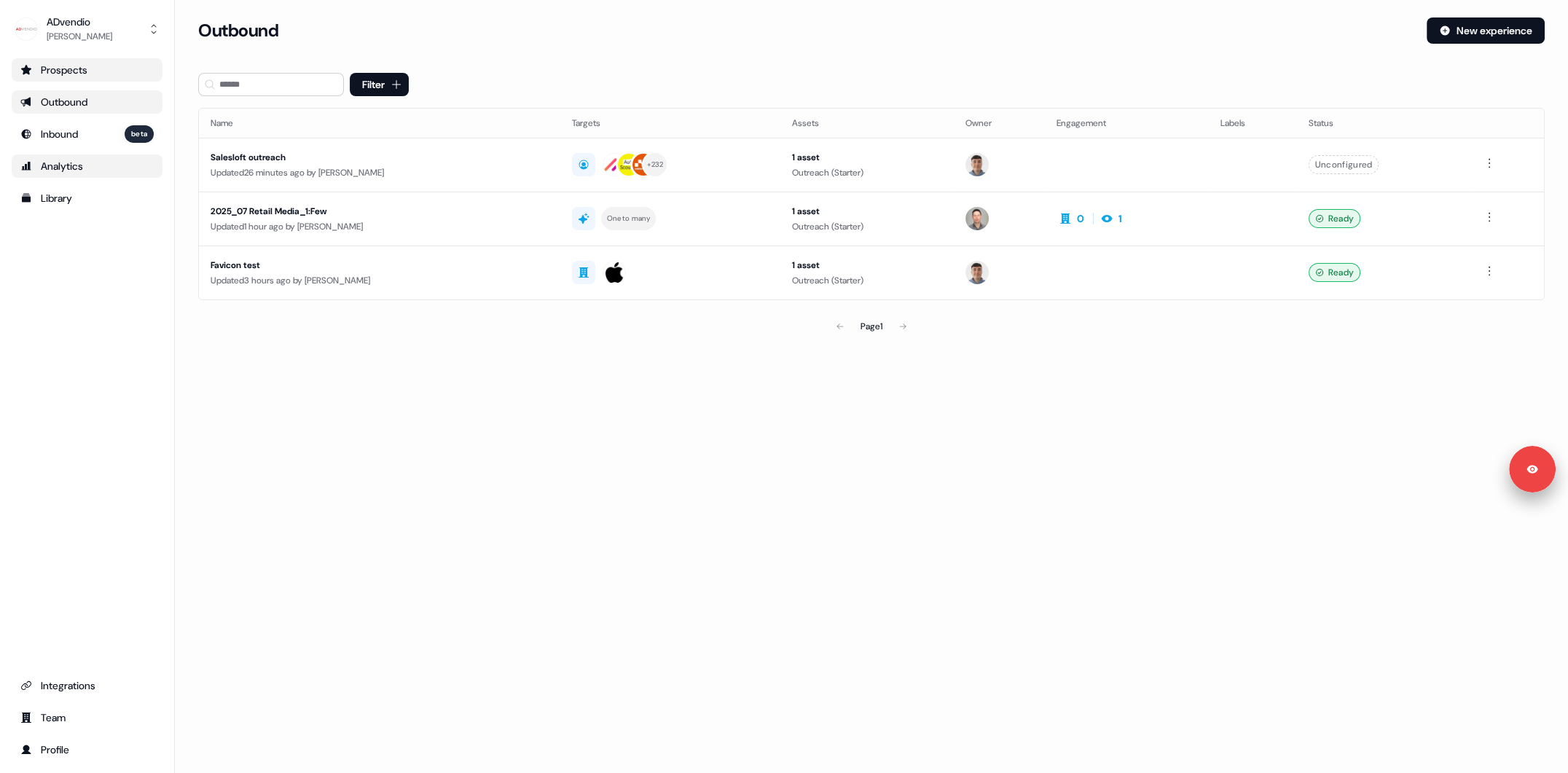 drag, startPoint x: 861, startPoint y: 393, endPoint x: 1011, endPoint y: 326, distance: 164.28329 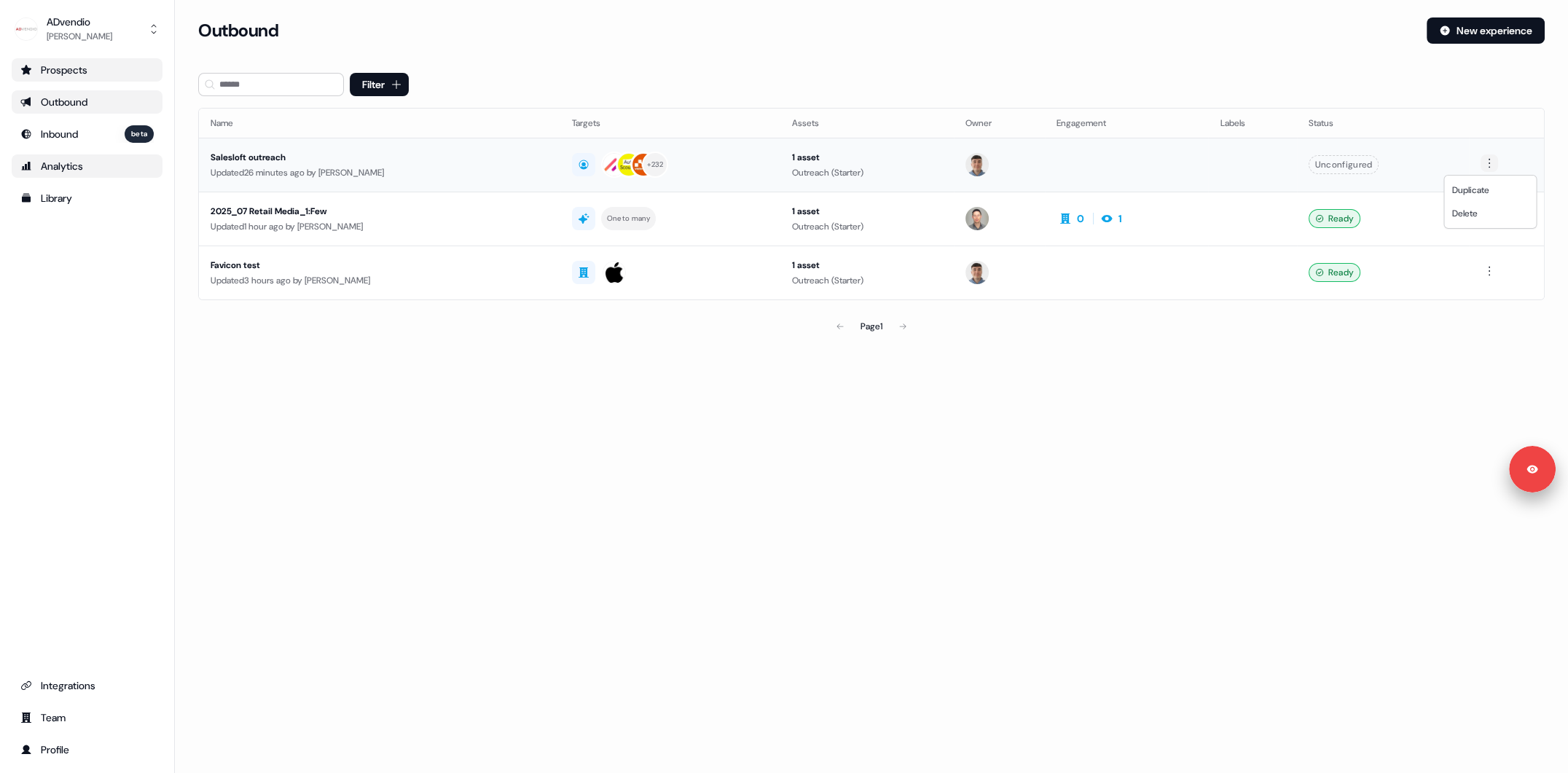 click on "Signed in as [PERSON_NAME] Sign out For the best experience switch devices to a bigger screen. Go to [DOMAIN_NAME] ADvendio [PERSON_NAME] Prospects Outbound Inbound beta Analytics Library   Integrations Team Profile Loading... Outbound New experience Filter Name Targets Assets Owner Engagement Labels Status Salesloft outreach Updated  26 minutes ago   by   [PERSON_NAME] + 232 1   asset Outreach (Starter) Unconfigured 2025_07 Retail Media_1:Few Updated  1 hour ago   by   [PERSON_NAME] One to many 1   asset Outreach (Starter) 0 1 Ready Favicon test Updated  3 hours ago   by   [PERSON_NAME] 1   asset Outreach (Starter) Ready Page  1 Duplicate Delete" at bounding box center [784, 386] 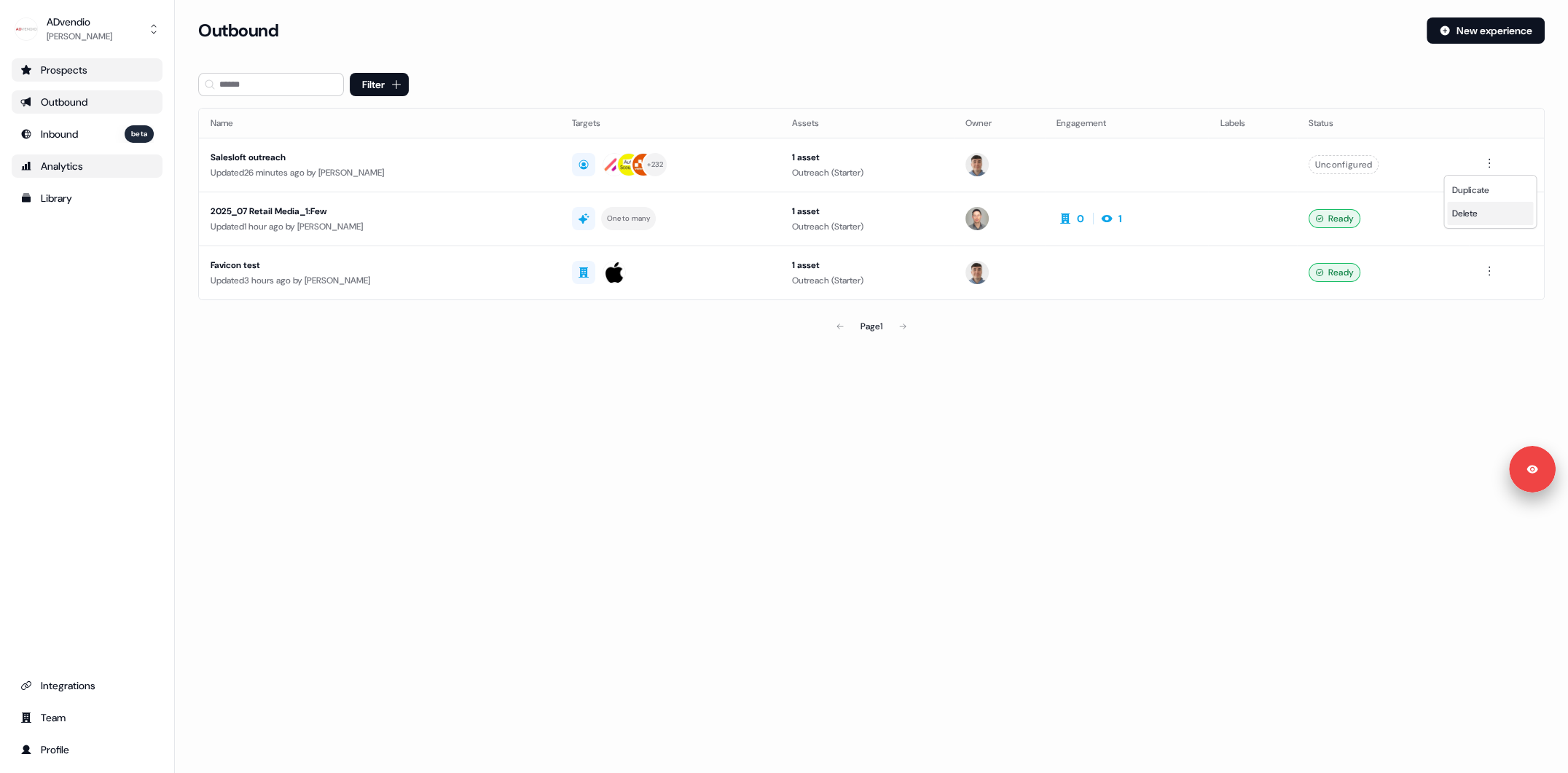 click on "Delete" at bounding box center [1464, 213] 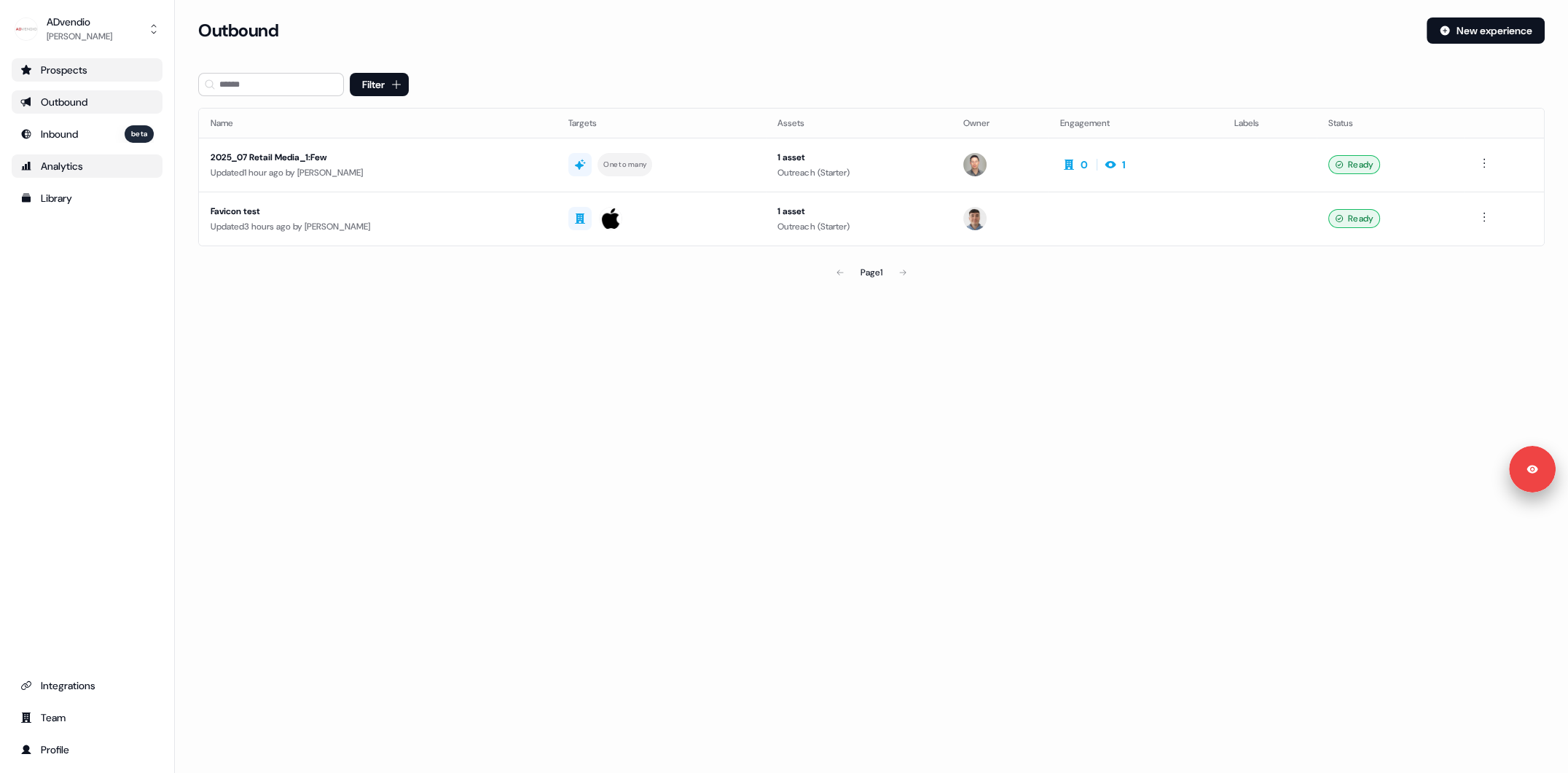 drag, startPoint x: 877, startPoint y: 384, endPoint x: 844, endPoint y: 375, distance: 34.205263 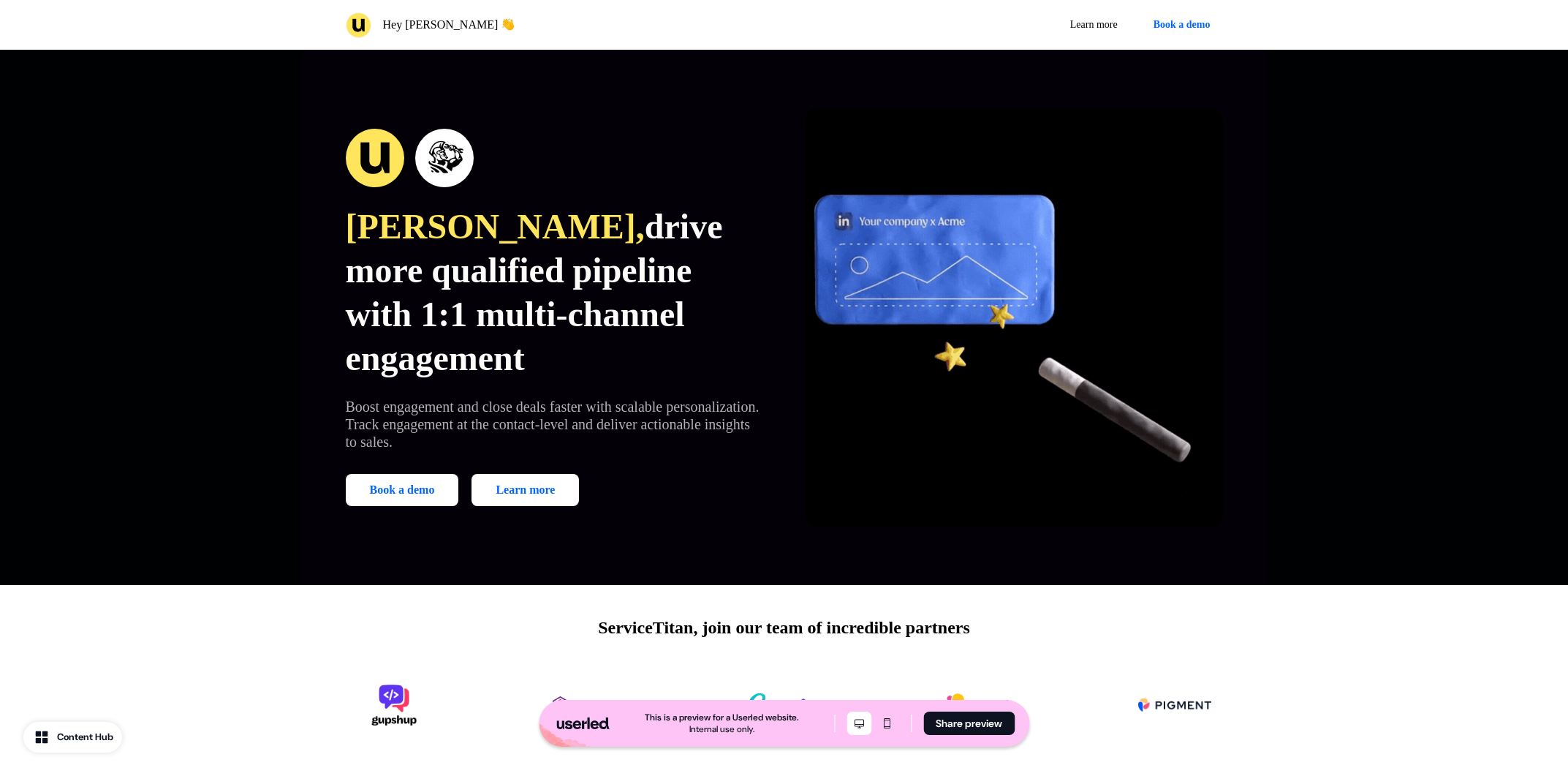 scroll, scrollTop: 0, scrollLeft: 0, axis: both 